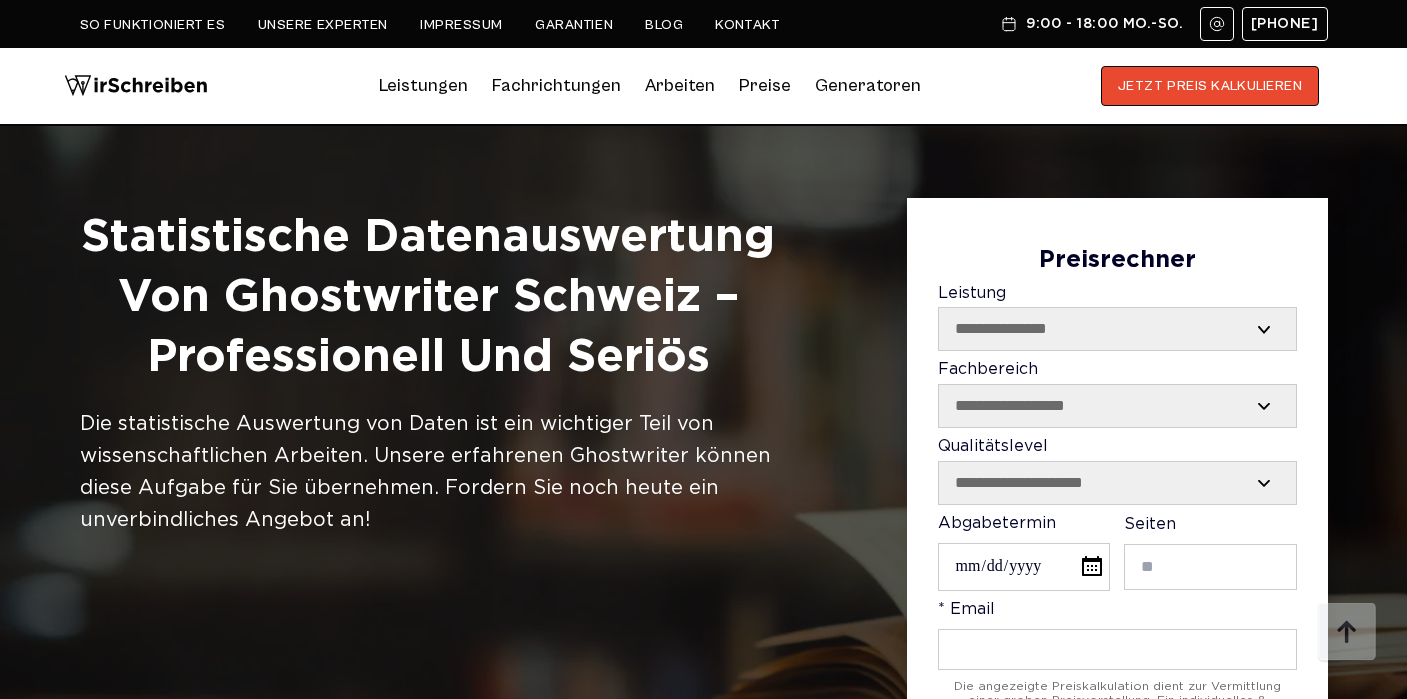 scroll, scrollTop: 0, scrollLeft: 0, axis: both 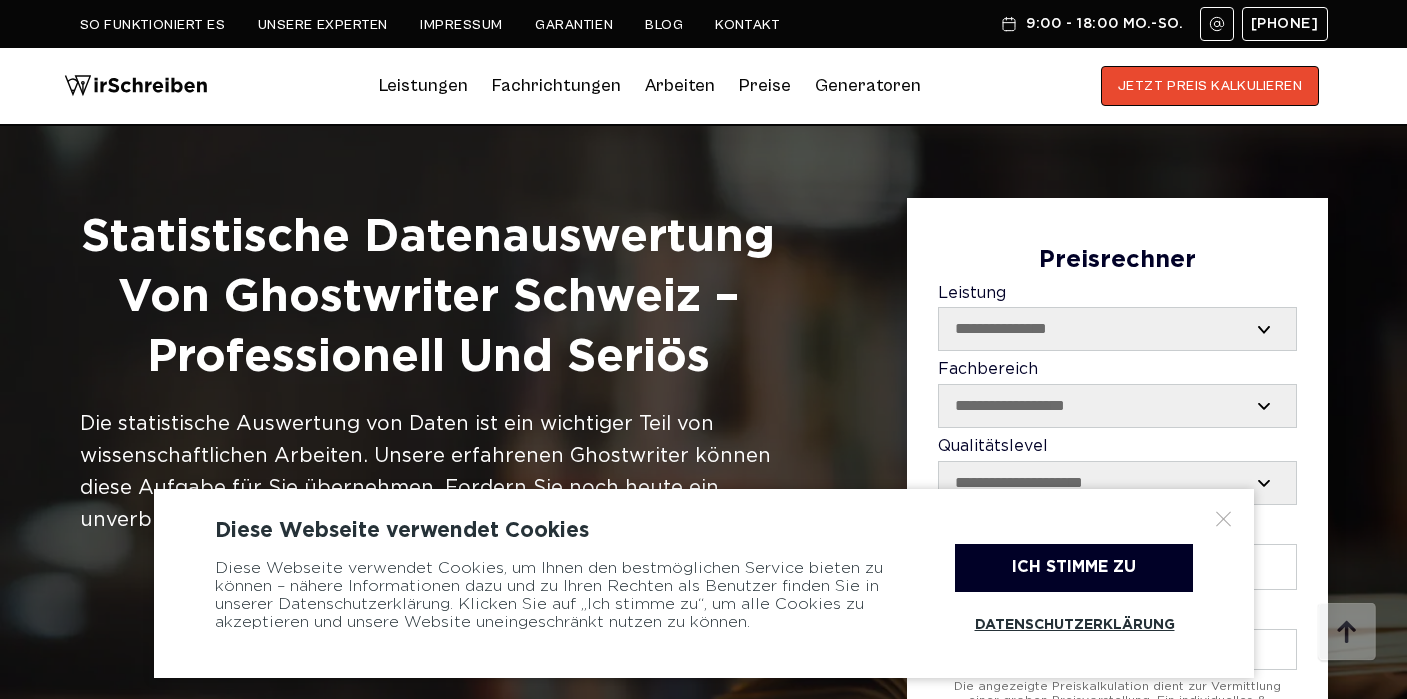 click on "**********" at bounding box center [1117, 329] 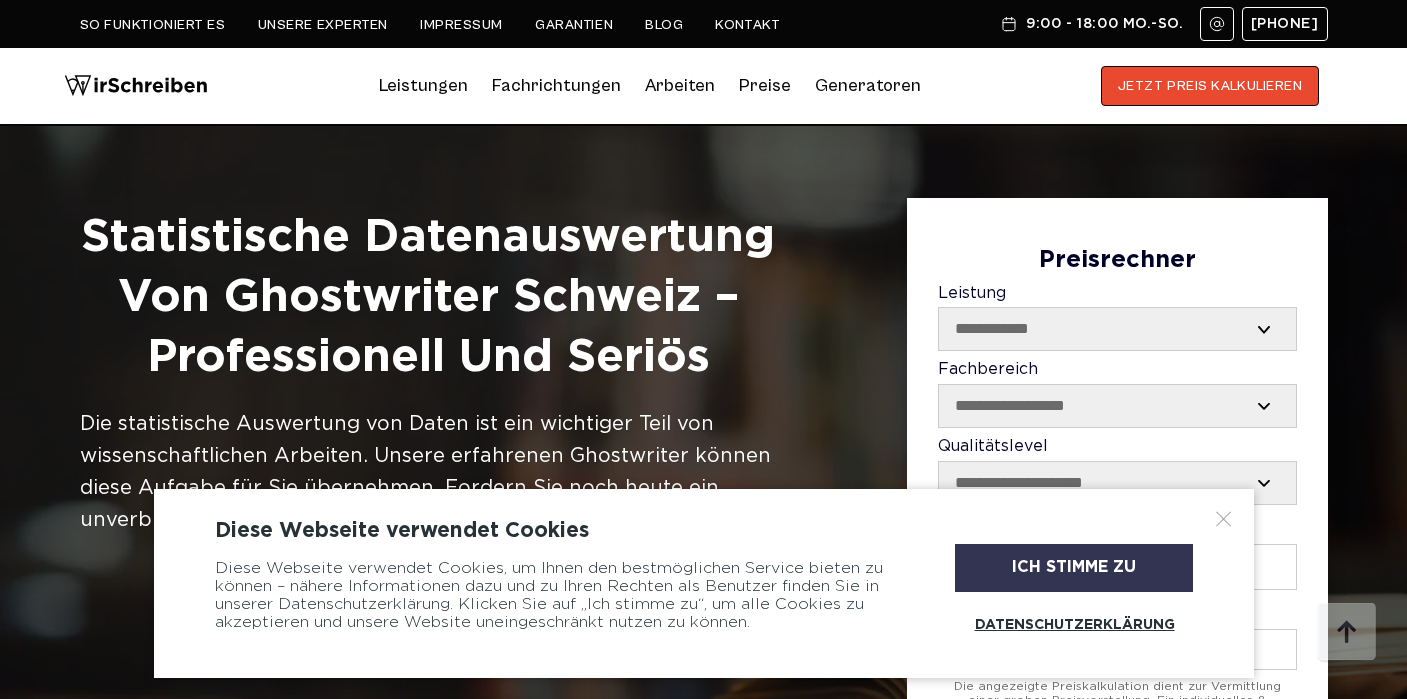 click on "Ich stimme zu" at bounding box center (1074, 568) 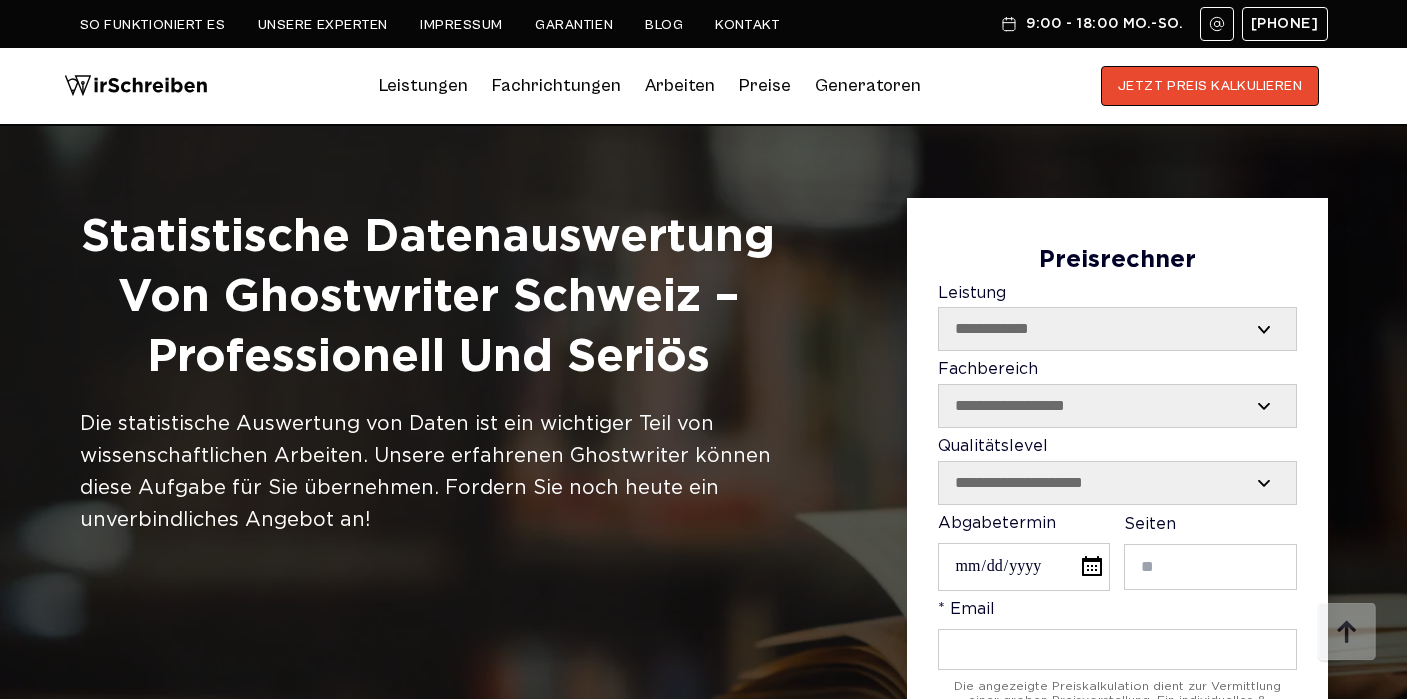 select on "**********" 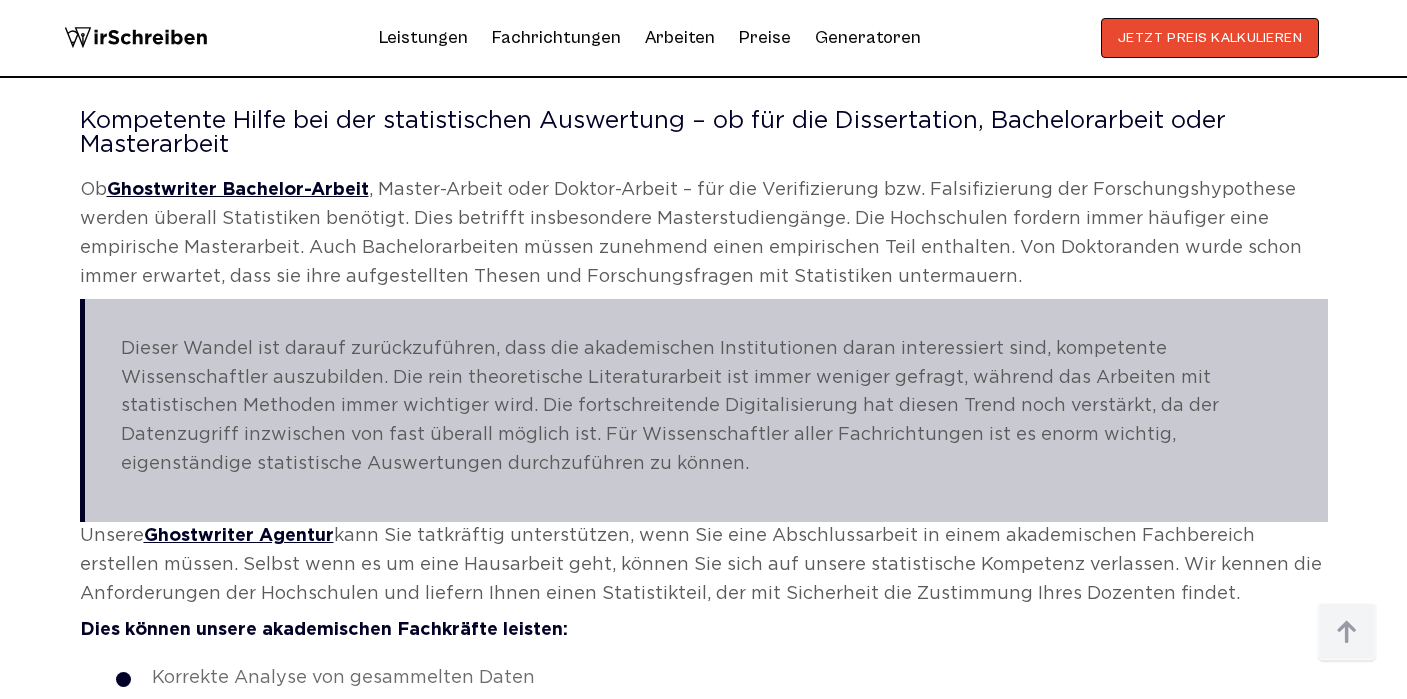 scroll, scrollTop: 2937, scrollLeft: 0, axis: vertical 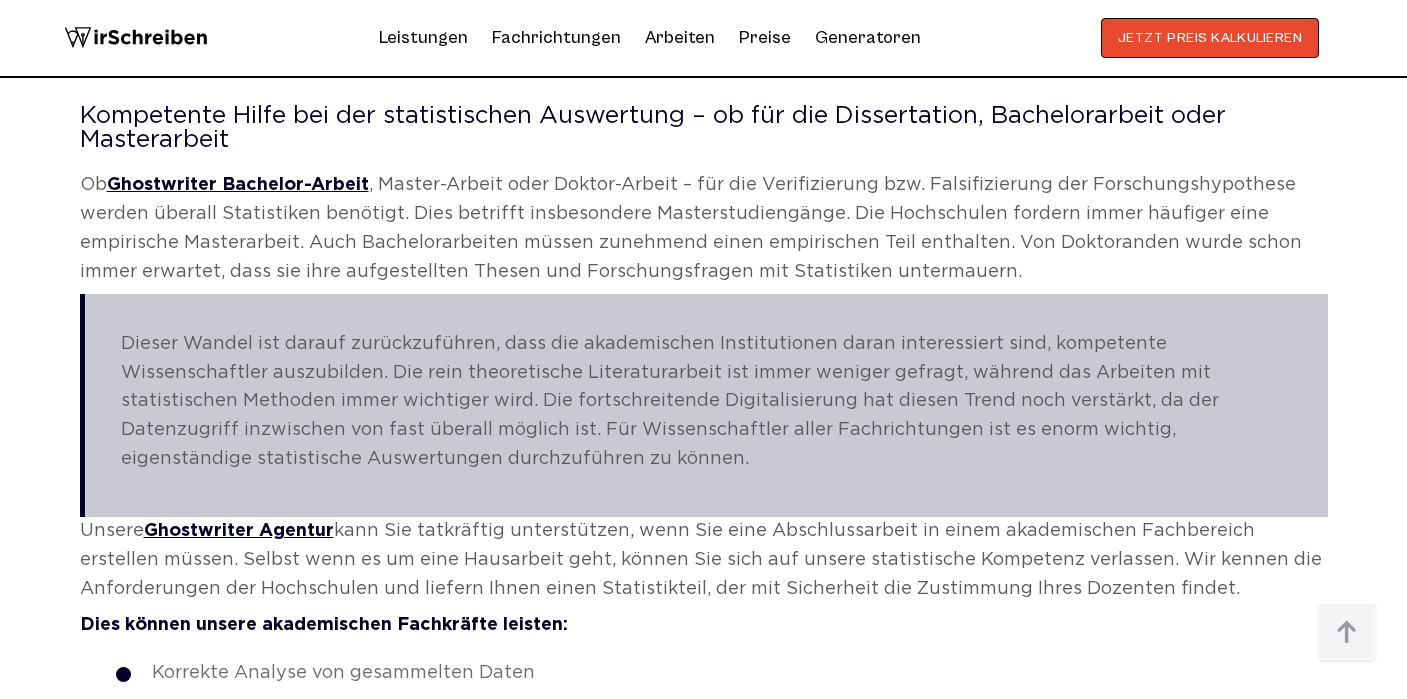 click on "Unsere  Ghostwriter Agentur  kann Sie tatkräftig unterstützen, wenn Sie eine Abschlussarbeit in einem akademischen Fachbereich erstellen müssen. Selbst wenn es um eine Hausarbeit geht, können Sie sich auf unsere statistische Kompetenz verlassen. Wir kennen die Anforderungen der Hochschulen und liefern Ihnen einen Statistikteil, der mit Sicherheit die Zustimmung Ihres Dozenten findet." at bounding box center [704, 560] 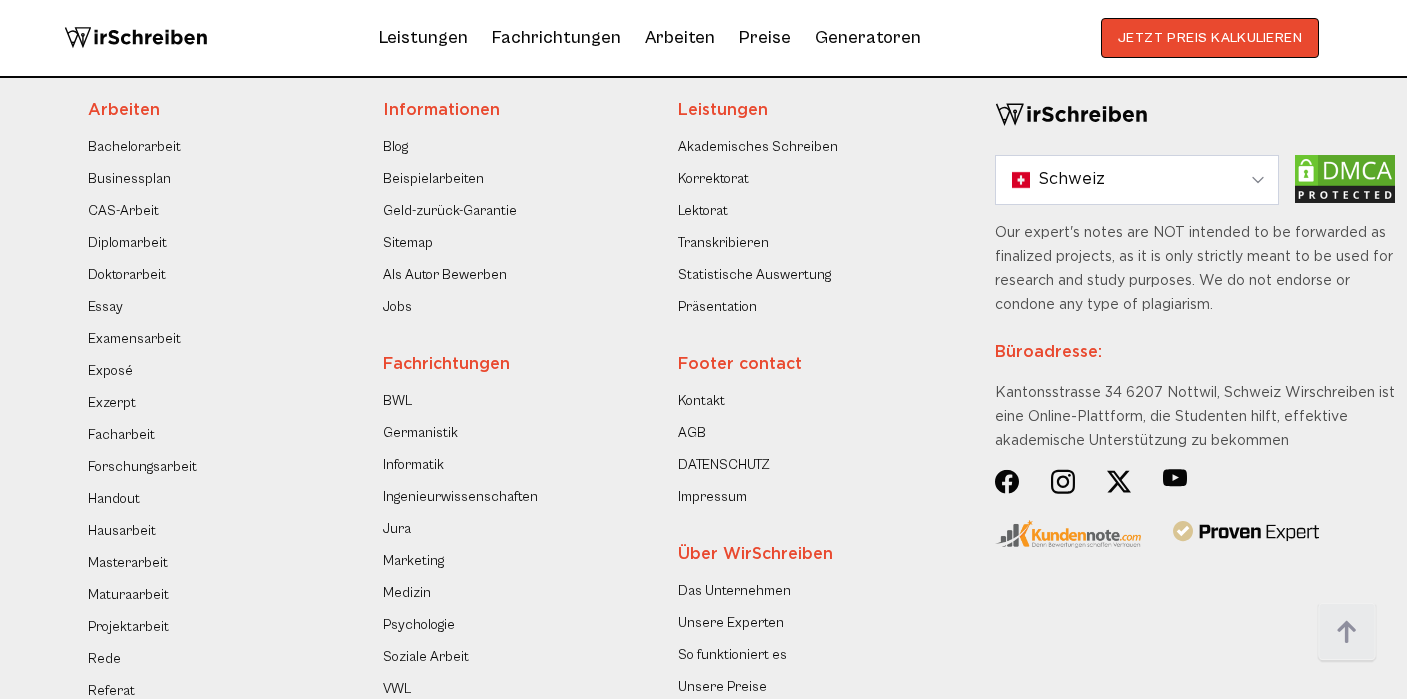 scroll, scrollTop: 6490, scrollLeft: 0, axis: vertical 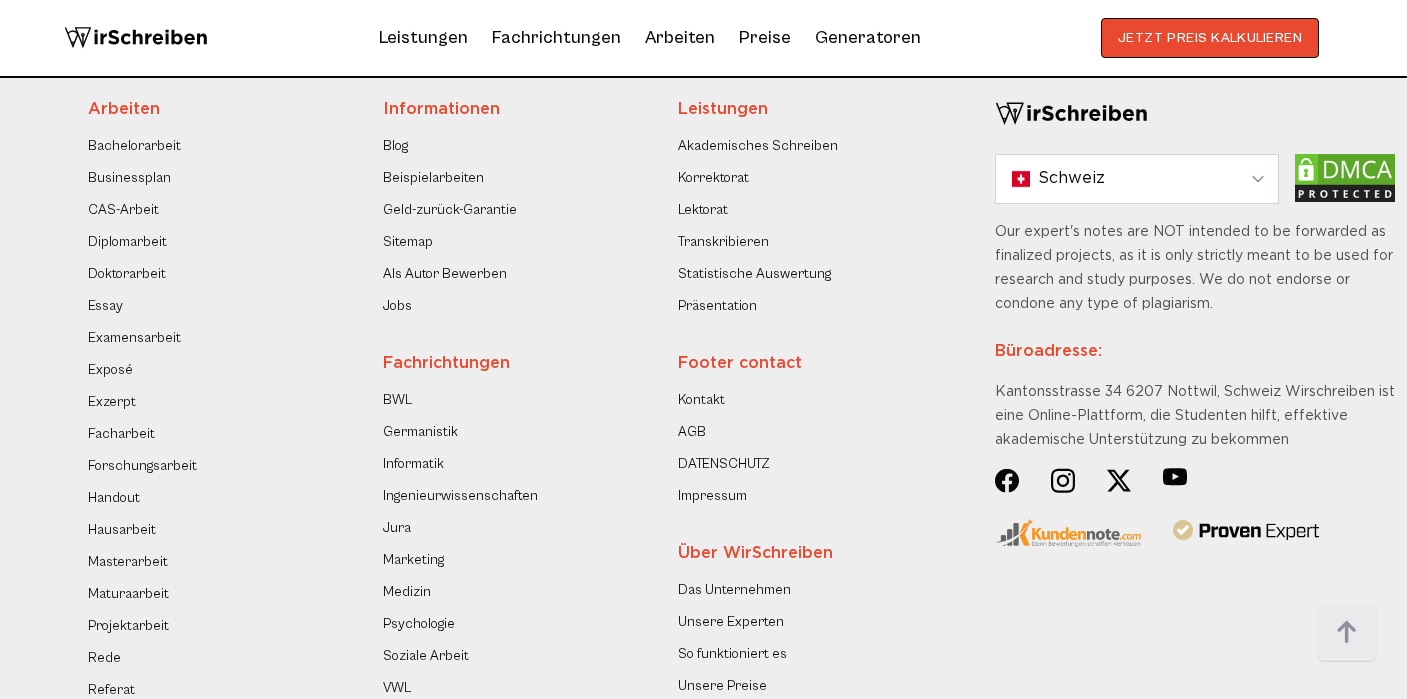 click on "Masterarbeit" at bounding box center [128, 562] 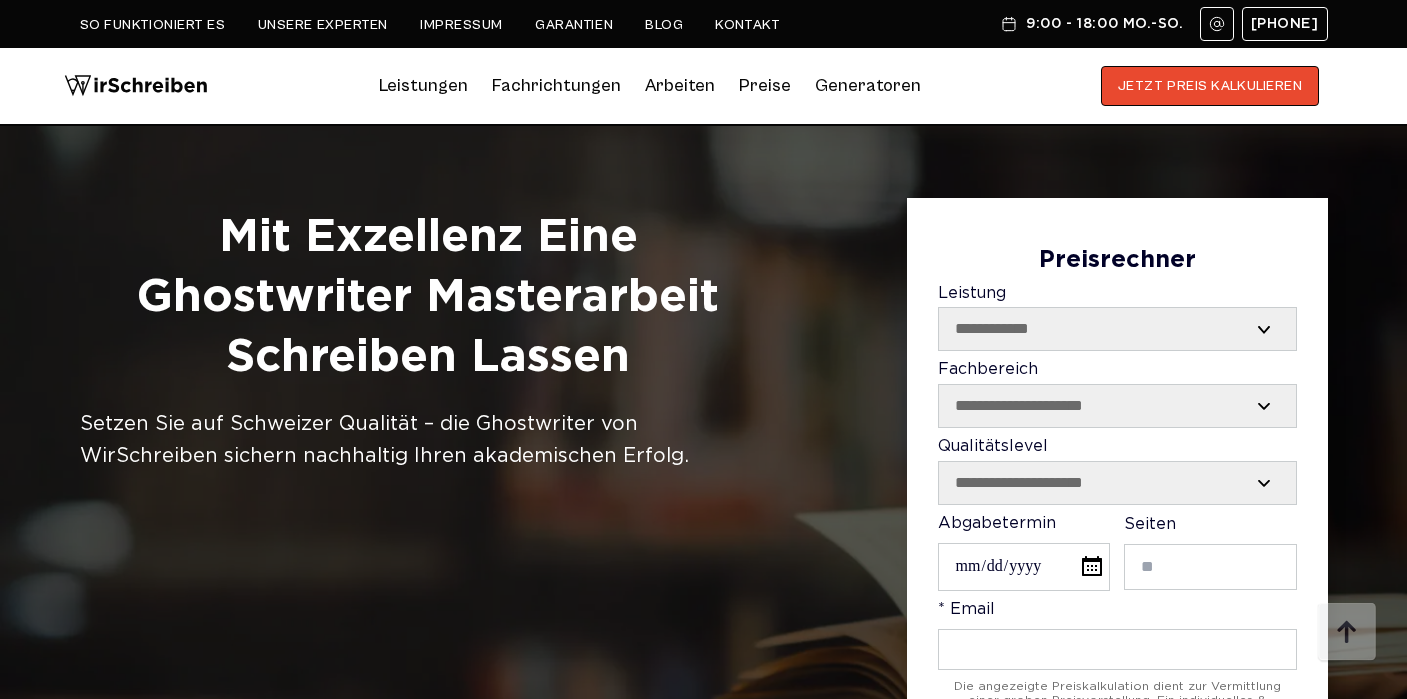select on "**********" 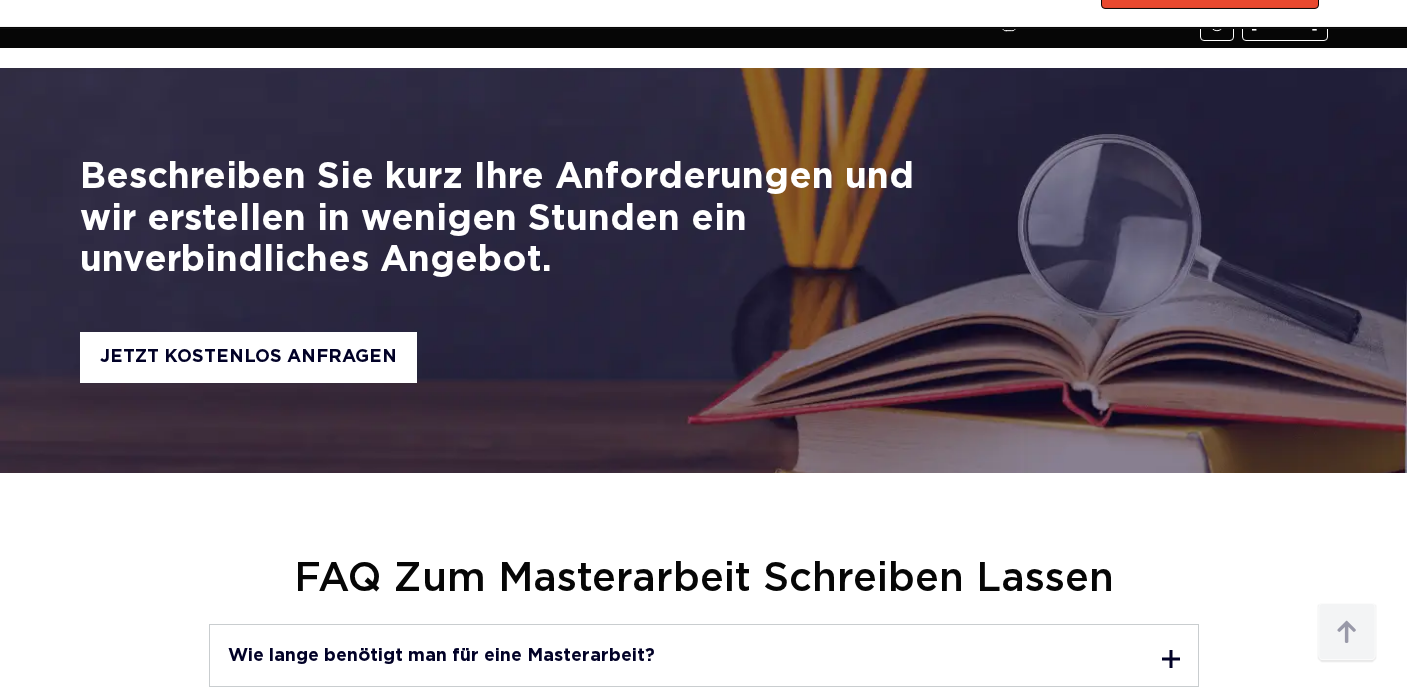 scroll, scrollTop: 7778, scrollLeft: 0, axis: vertical 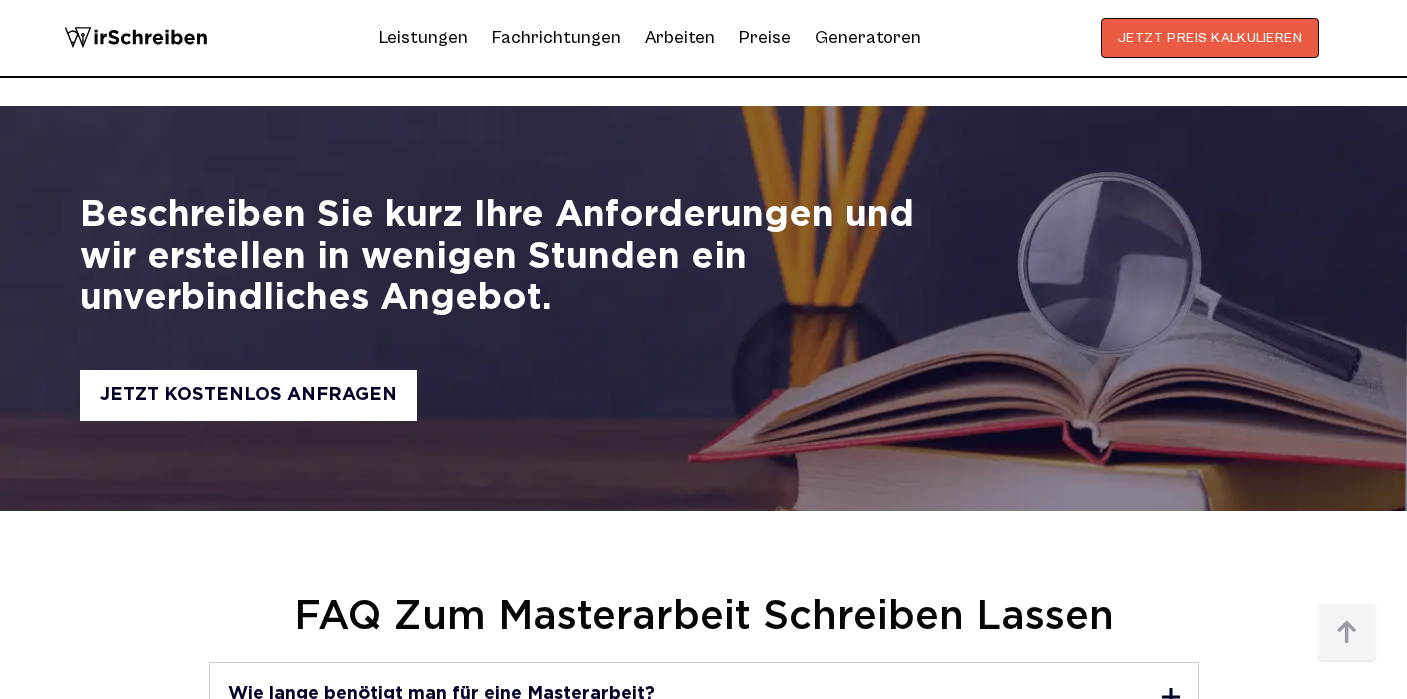 click on "JETZT PREIS KALKULIEREN" at bounding box center [1210, 38] 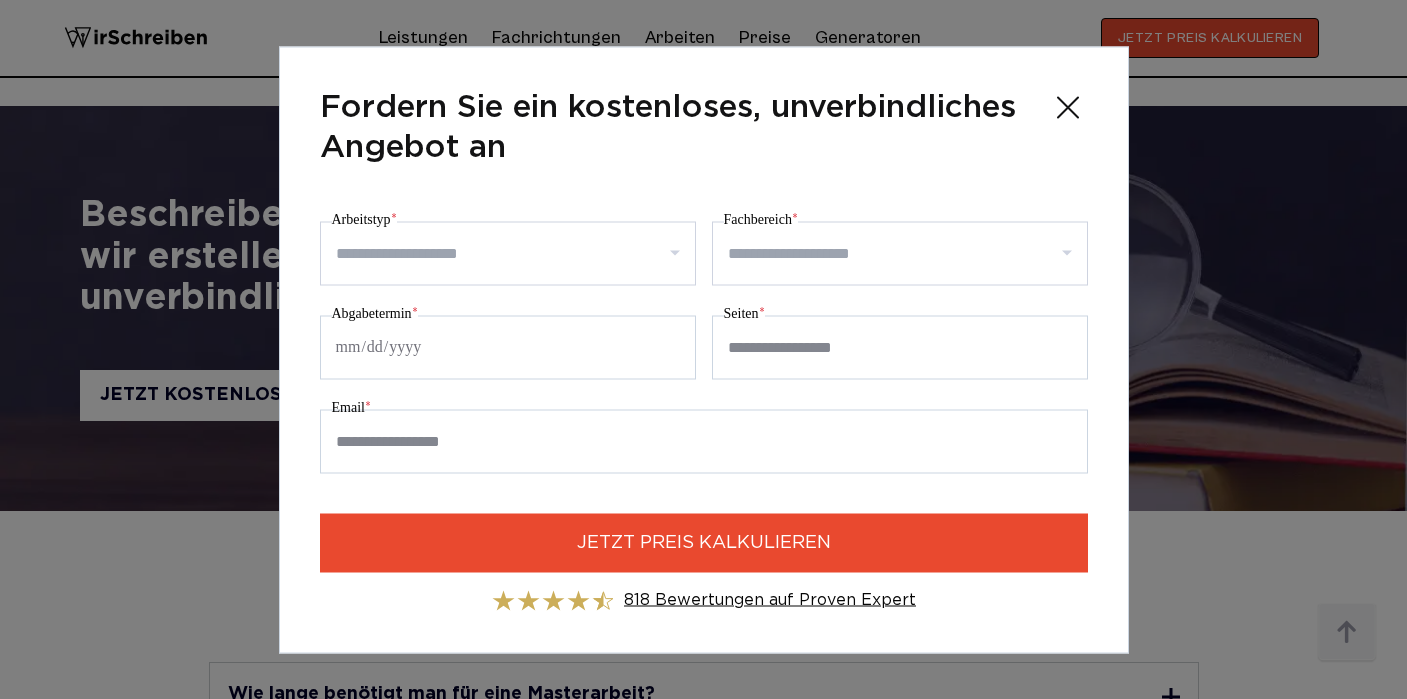 click on "Arbeitstyp  *" at bounding box center (515, 253) 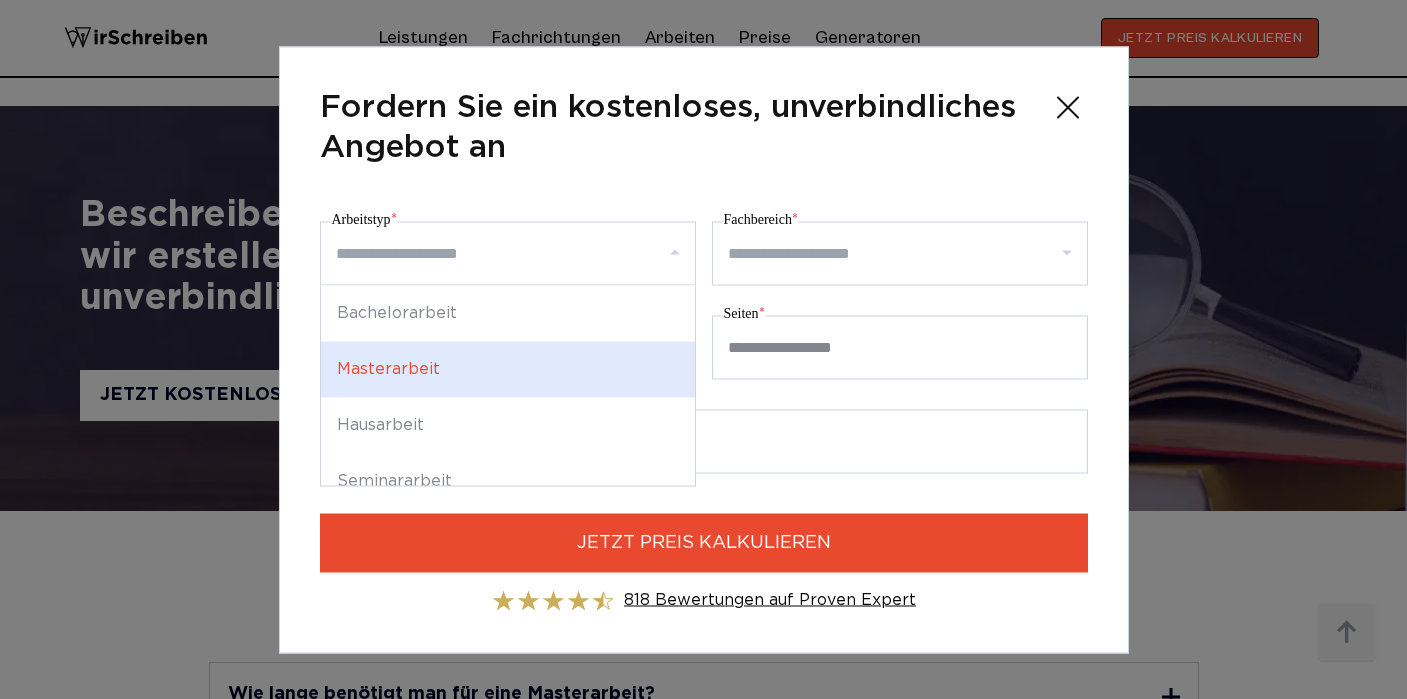 click on "Masterarbeit" at bounding box center (508, 369) 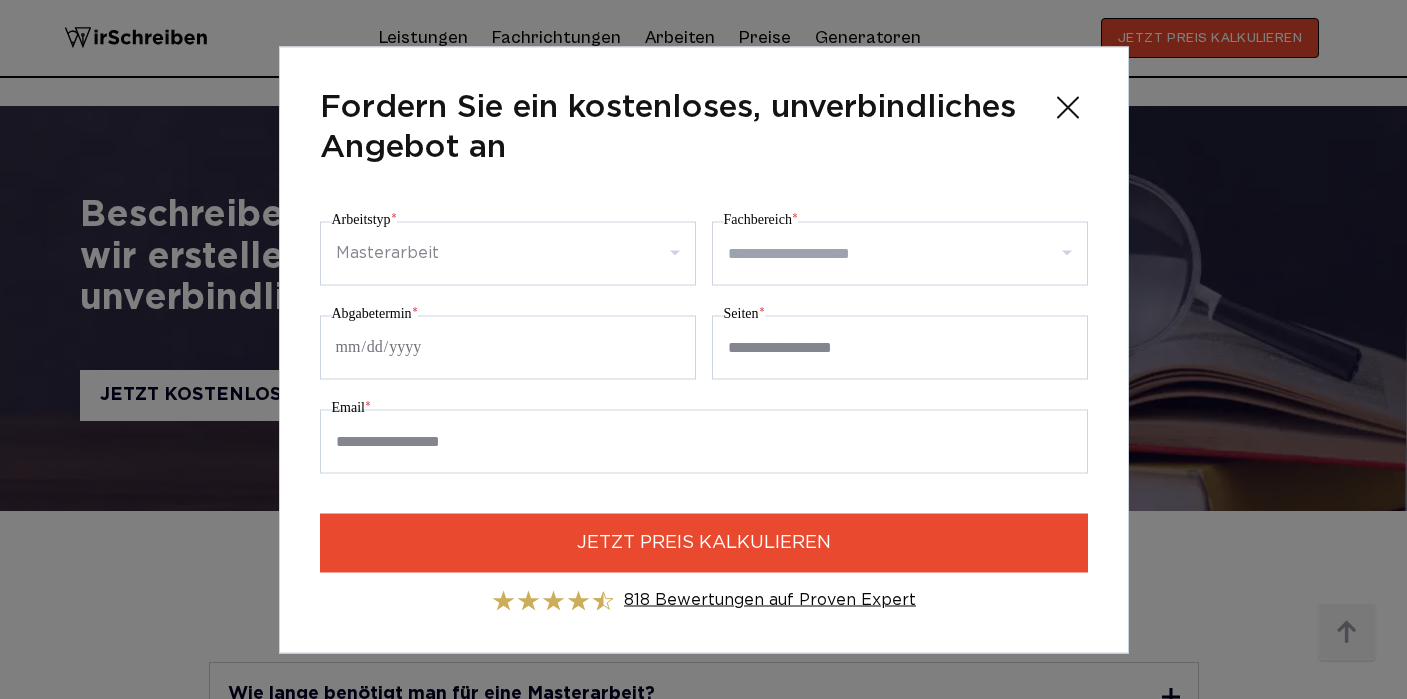 click on "Fachbereich  *" at bounding box center (907, 253) 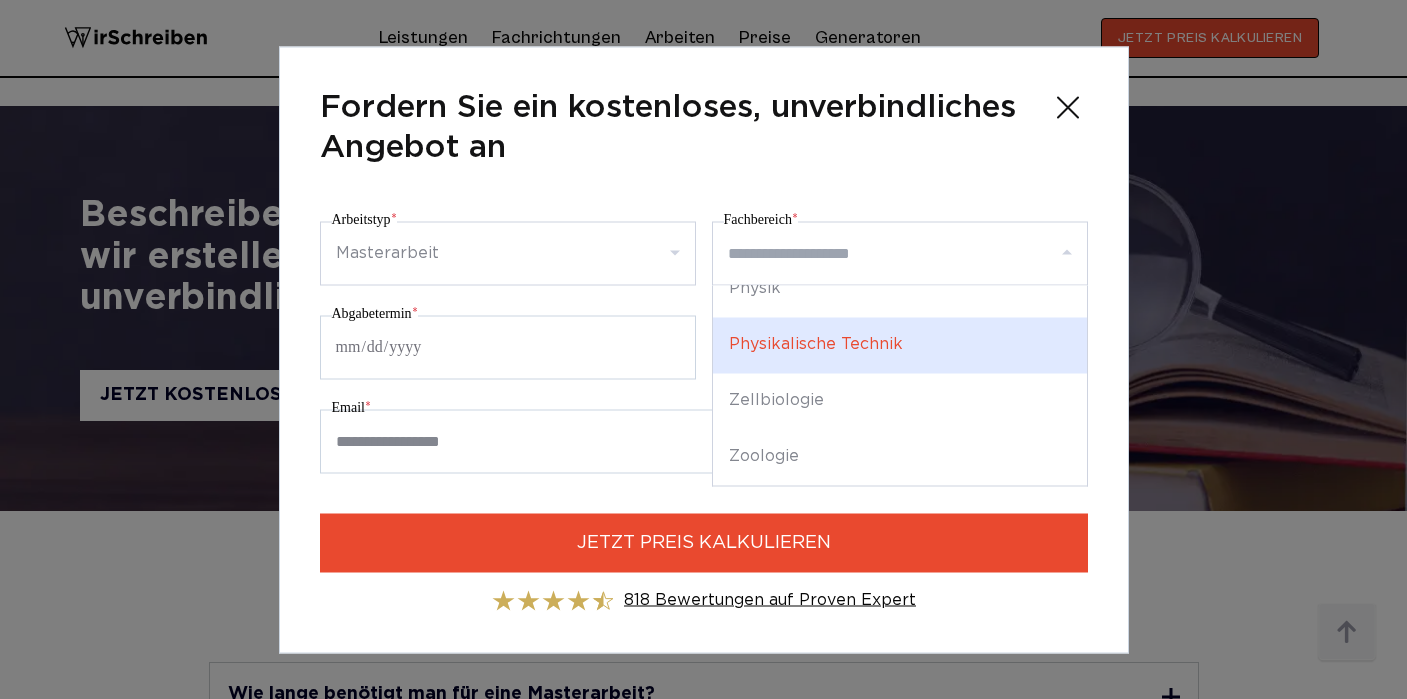 scroll, scrollTop: 2600, scrollLeft: 0, axis: vertical 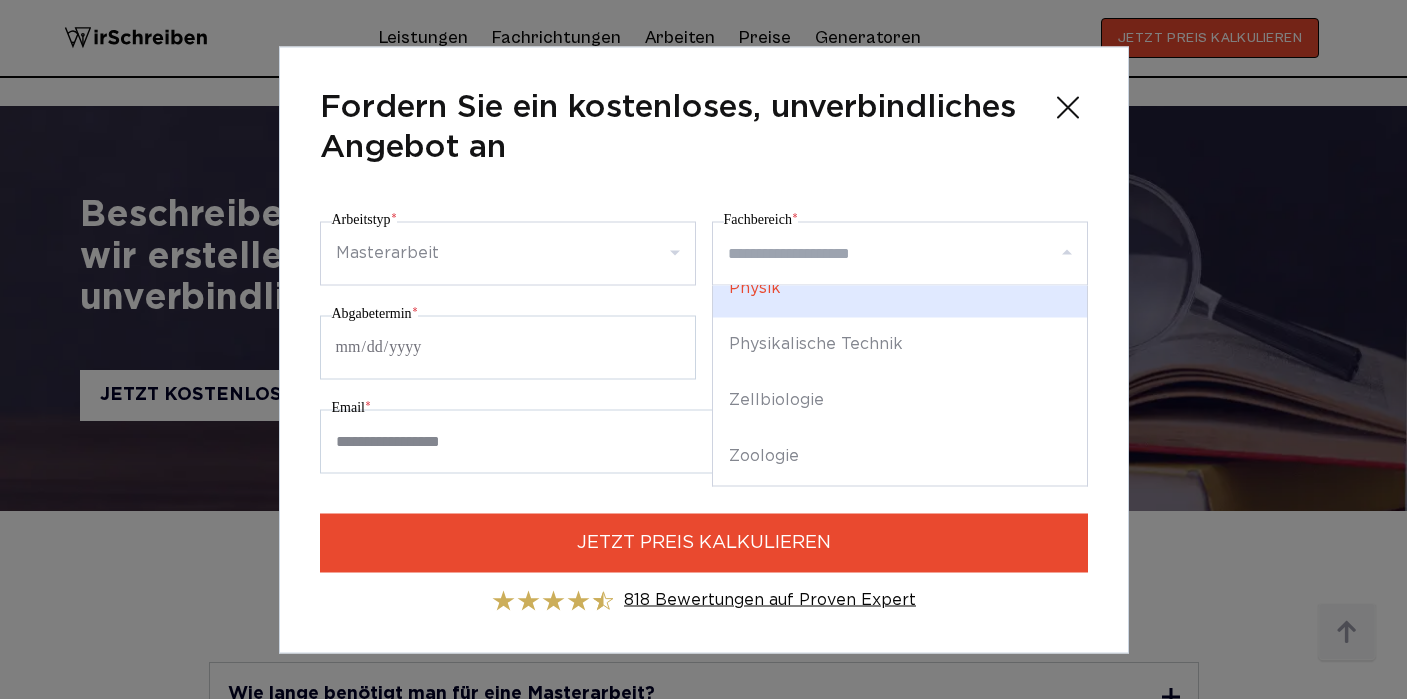 click on "**********" at bounding box center (704, 349) 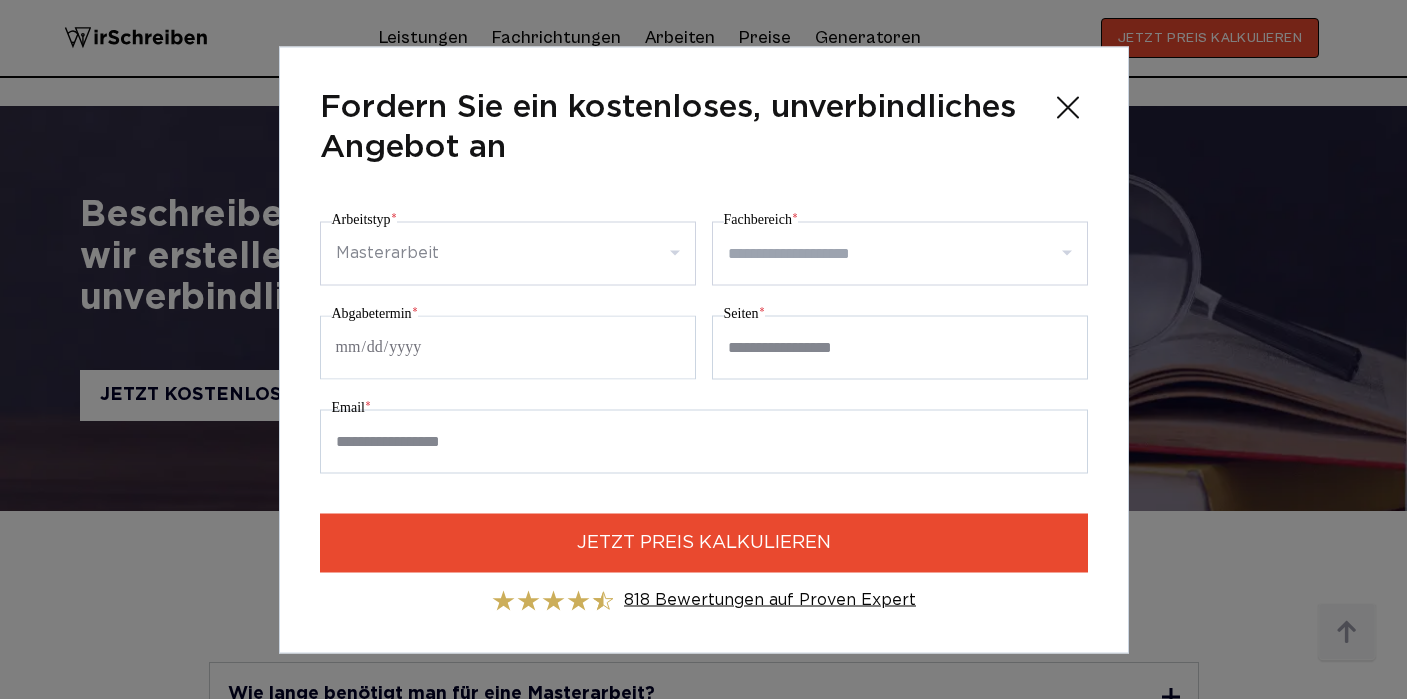 click on "Abgabetermin  *" at bounding box center [508, 347] 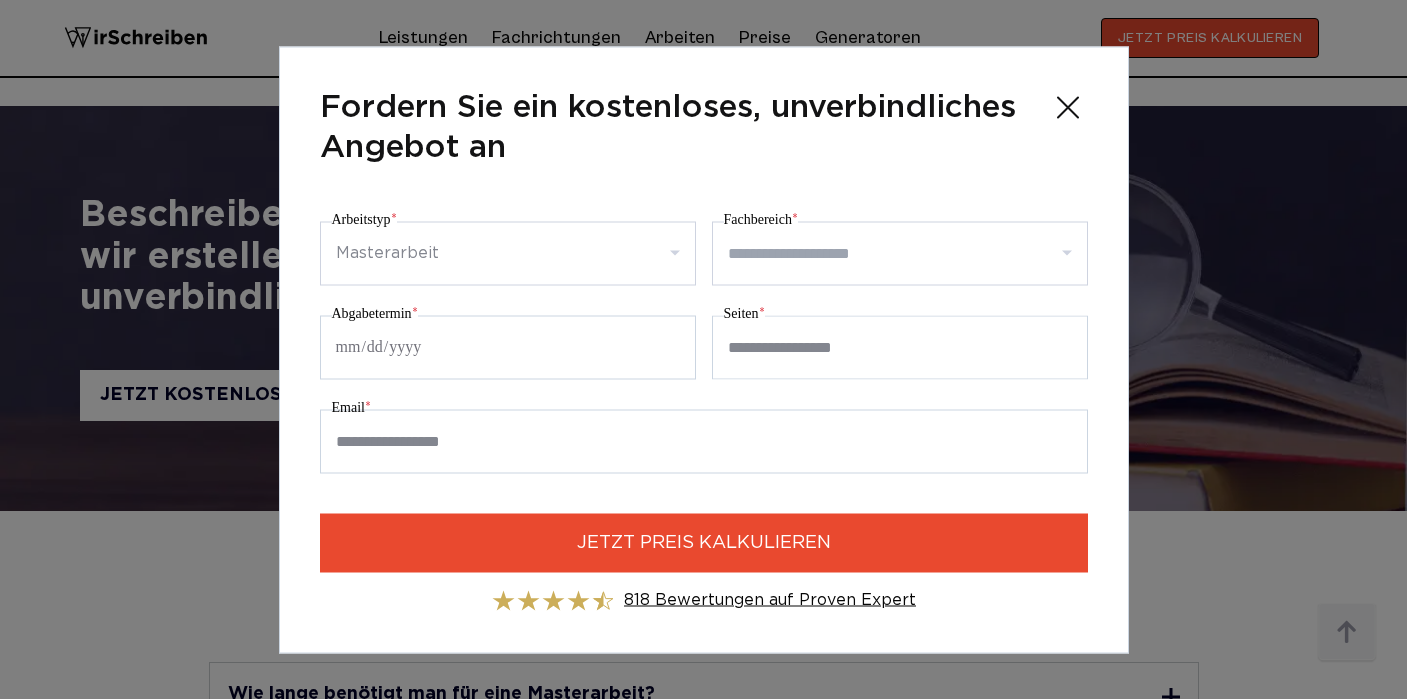 click on "Seiten  *" at bounding box center [900, 347] 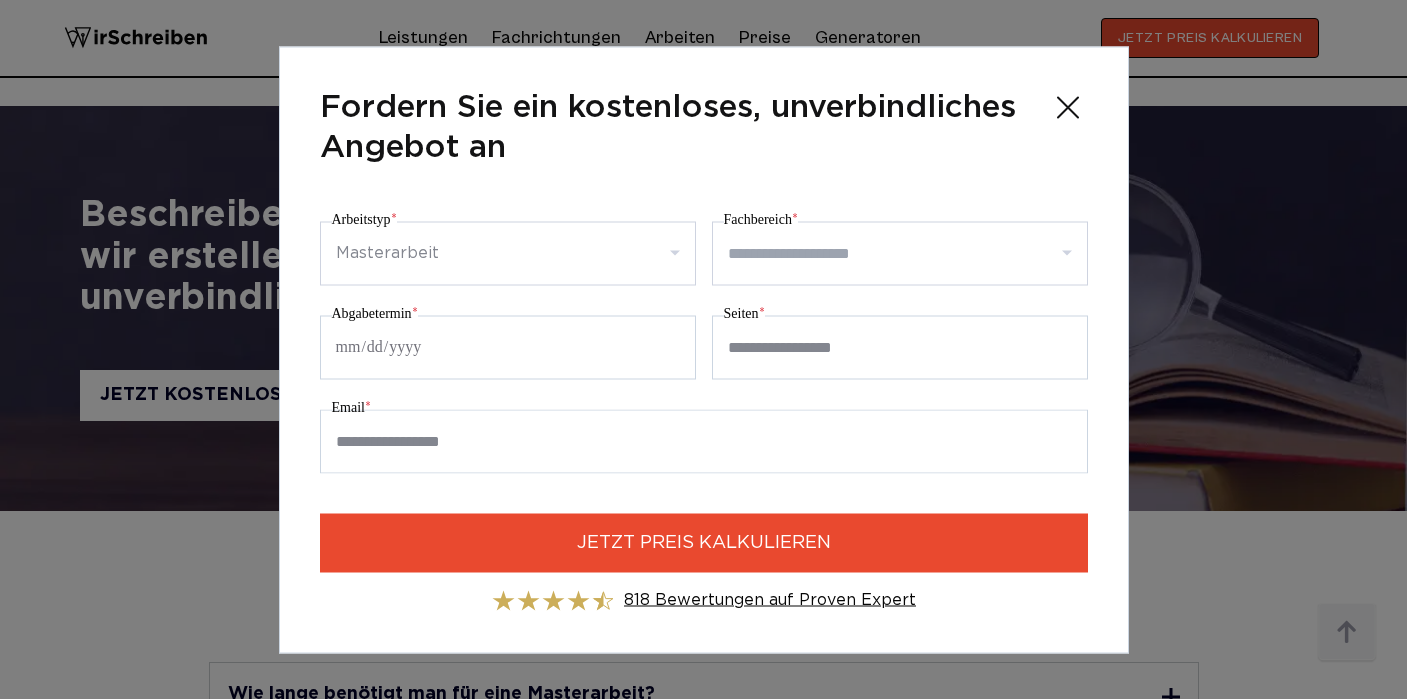 click on "Email  *" at bounding box center [704, 441] 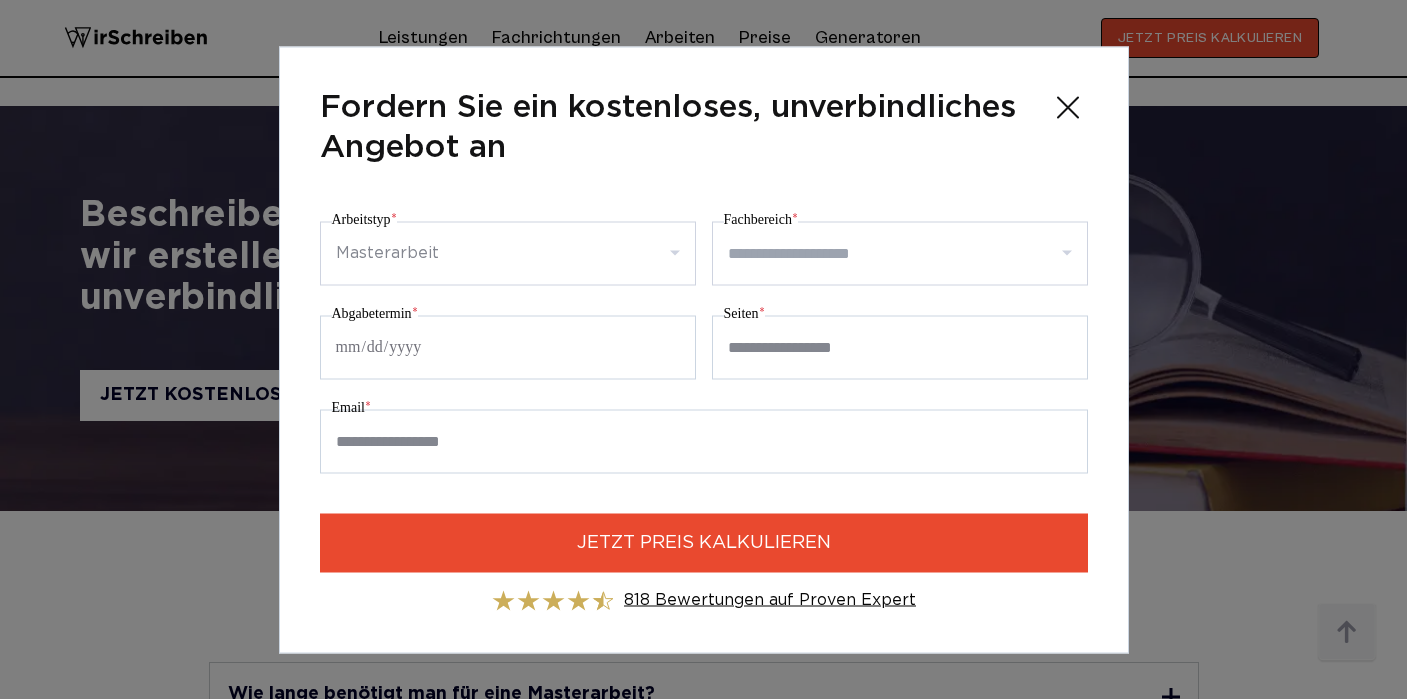 click 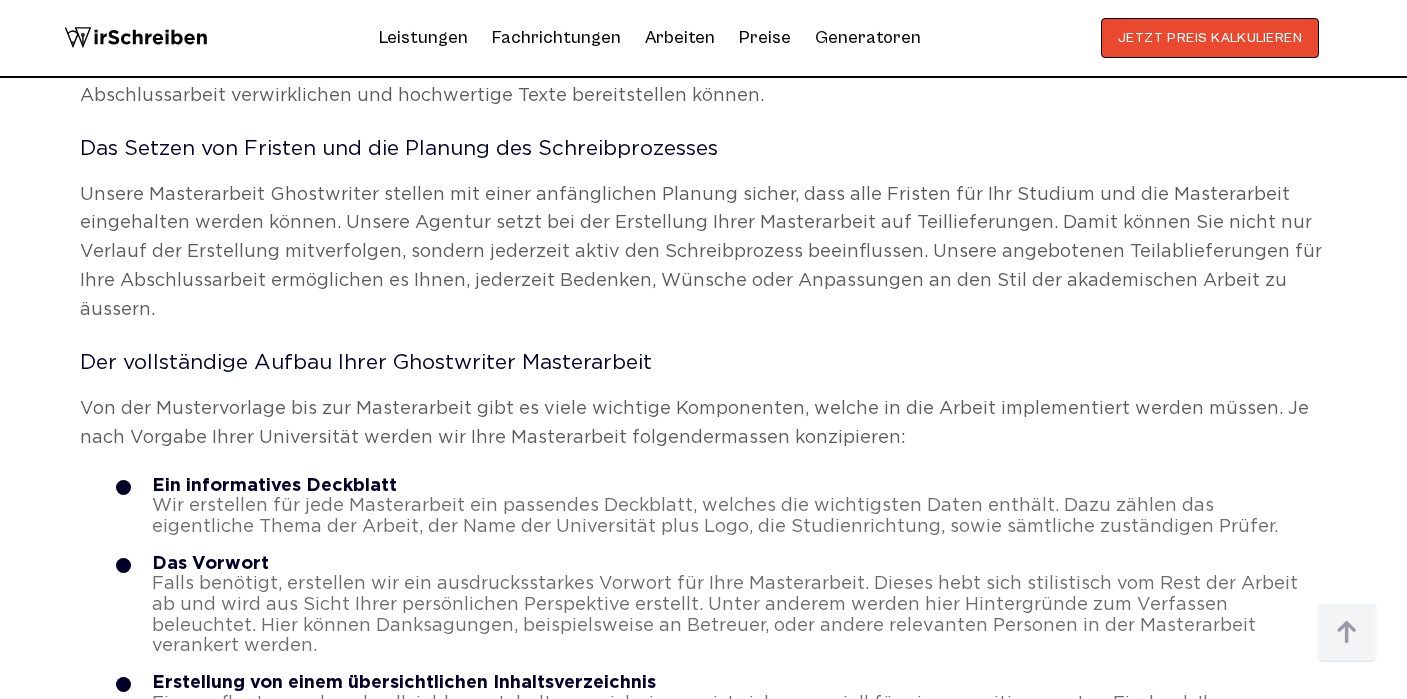 scroll, scrollTop: 3080, scrollLeft: 0, axis: vertical 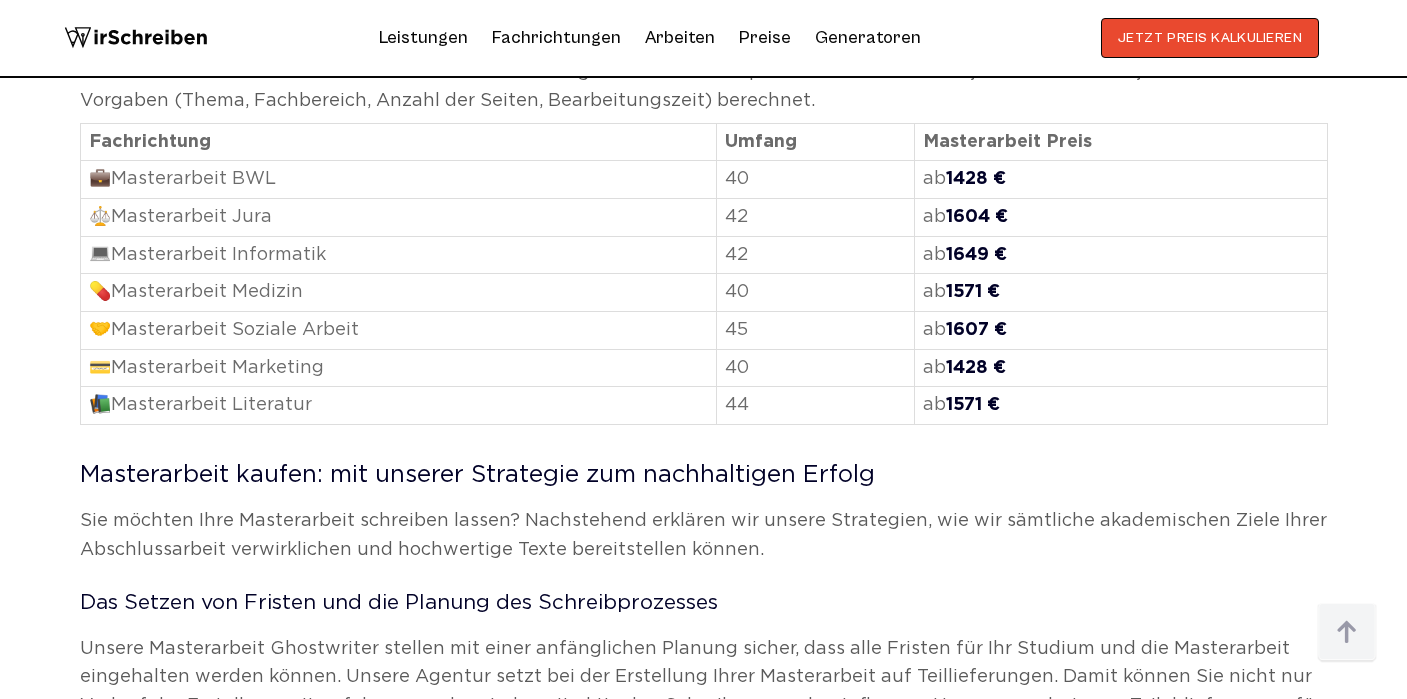 click on "Preise" at bounding box center [765, 37] 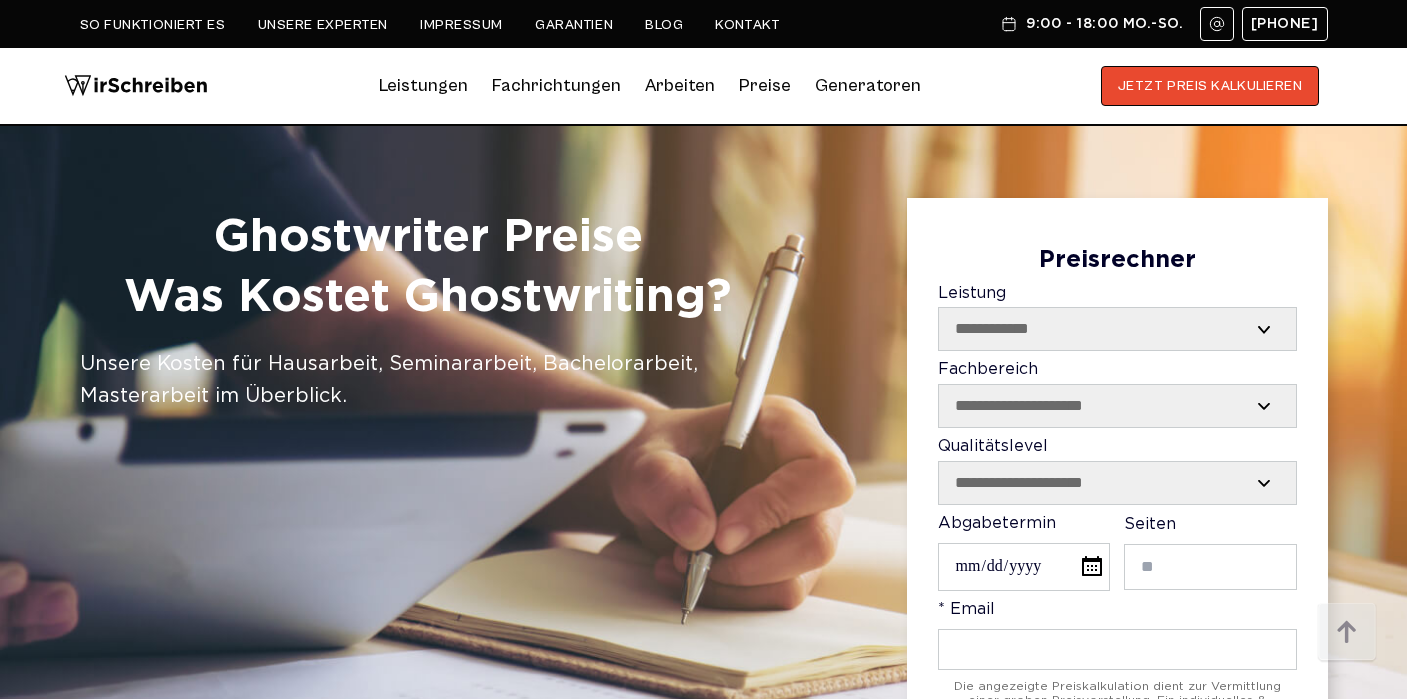 select on "**********" 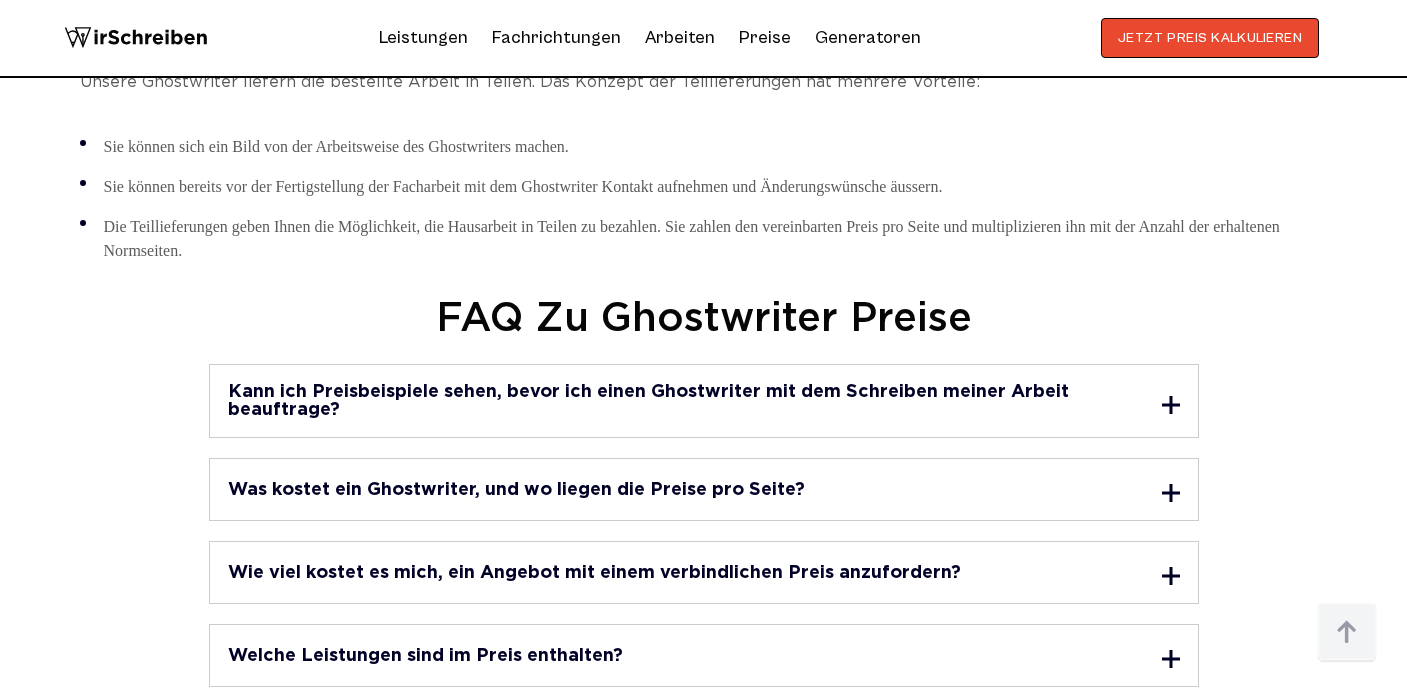 scroll, scrollTop: 5986, scrollLeft: 0, axis: vertical 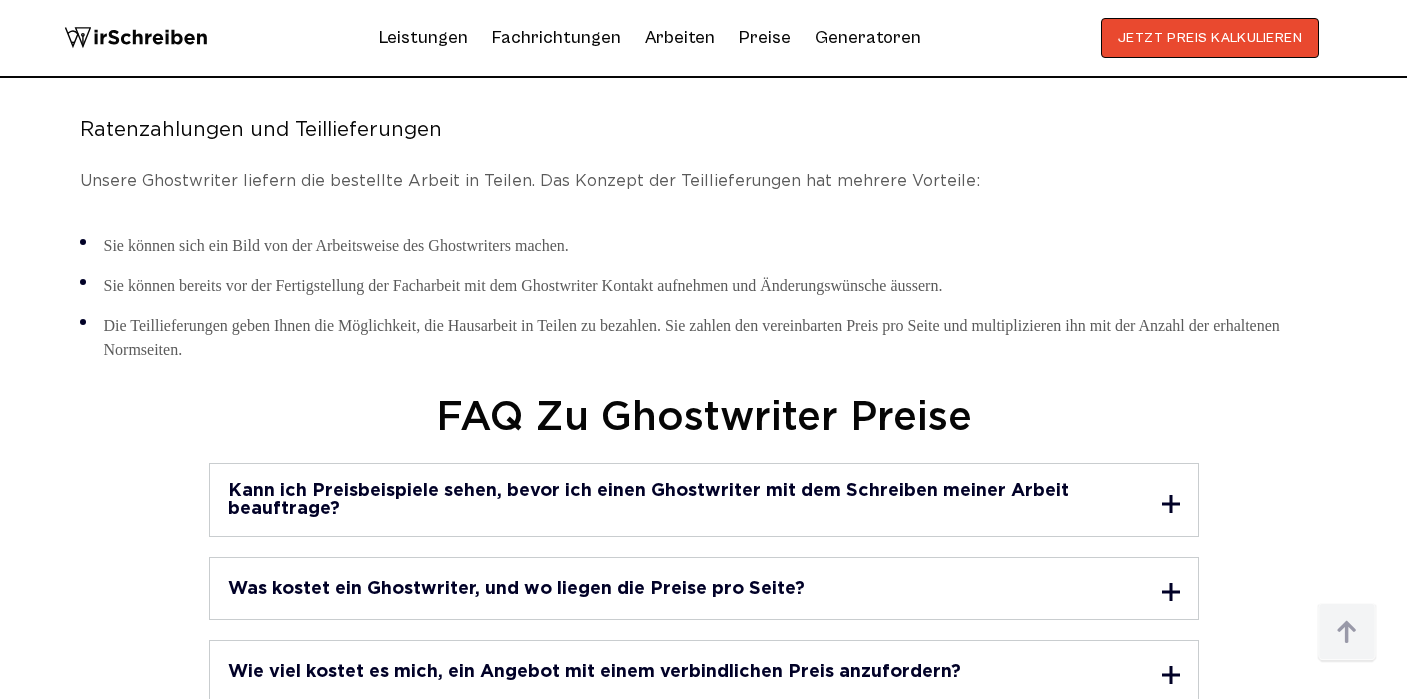 click on "Kann ich Preisbeispiele sehen, bevor ich einen Ghostwriter mit dem Schreiben meiner Arbeit beauftrage?" at bounding box center [685, 500] 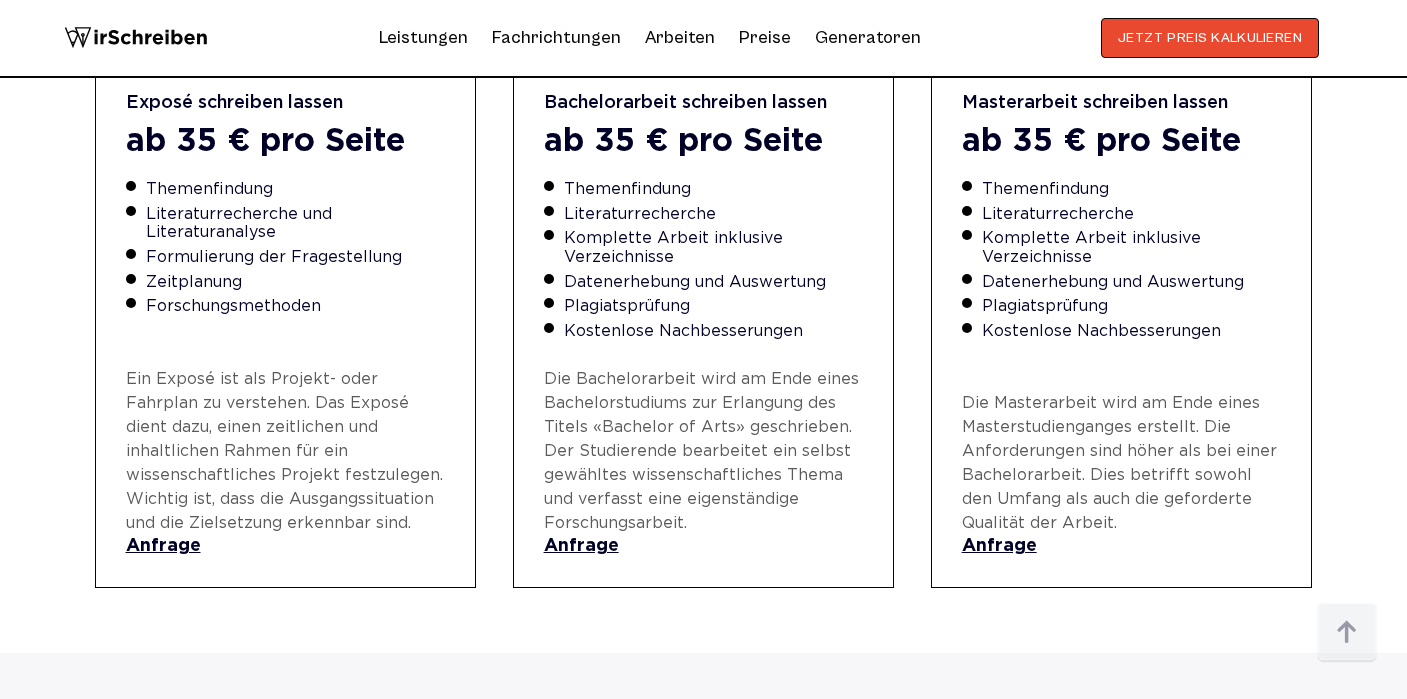 scroll, scrollTop: 1466, scrollLeft: 0, axis: vertical 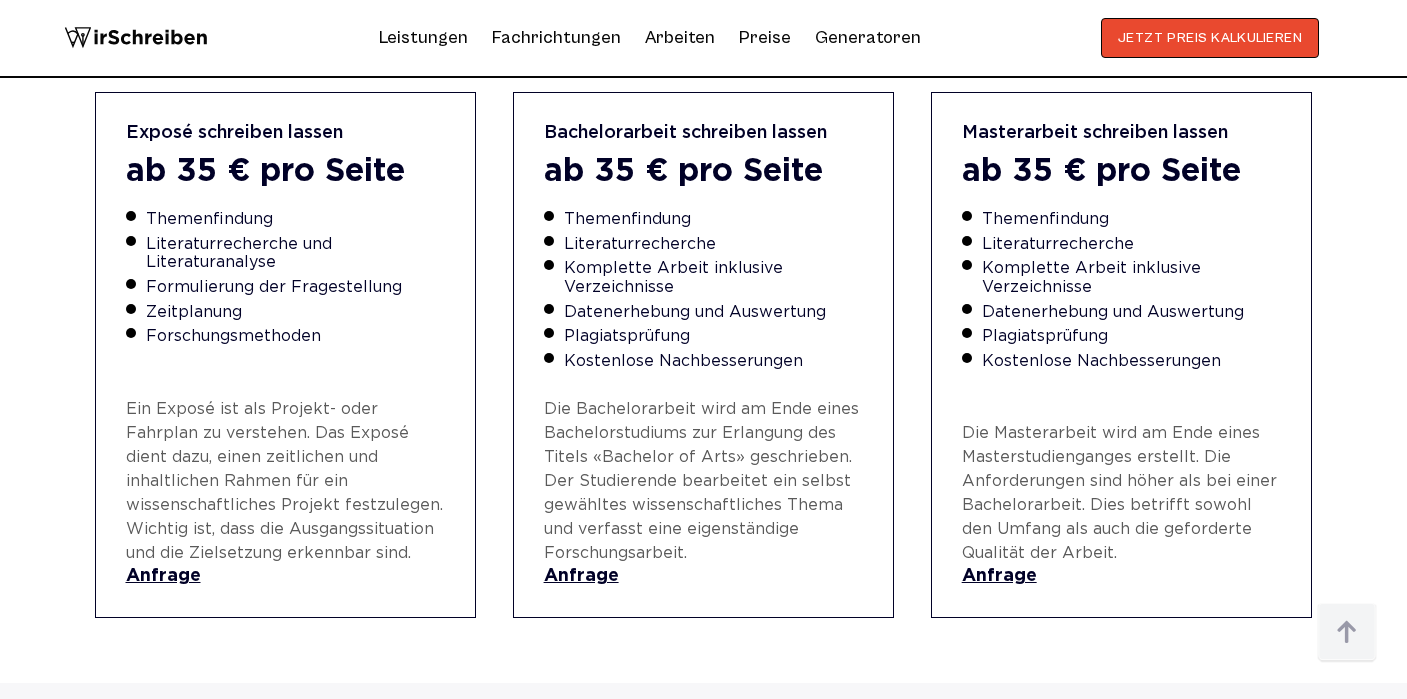 click on "Anfrage" at bounding box center [1122, 576] 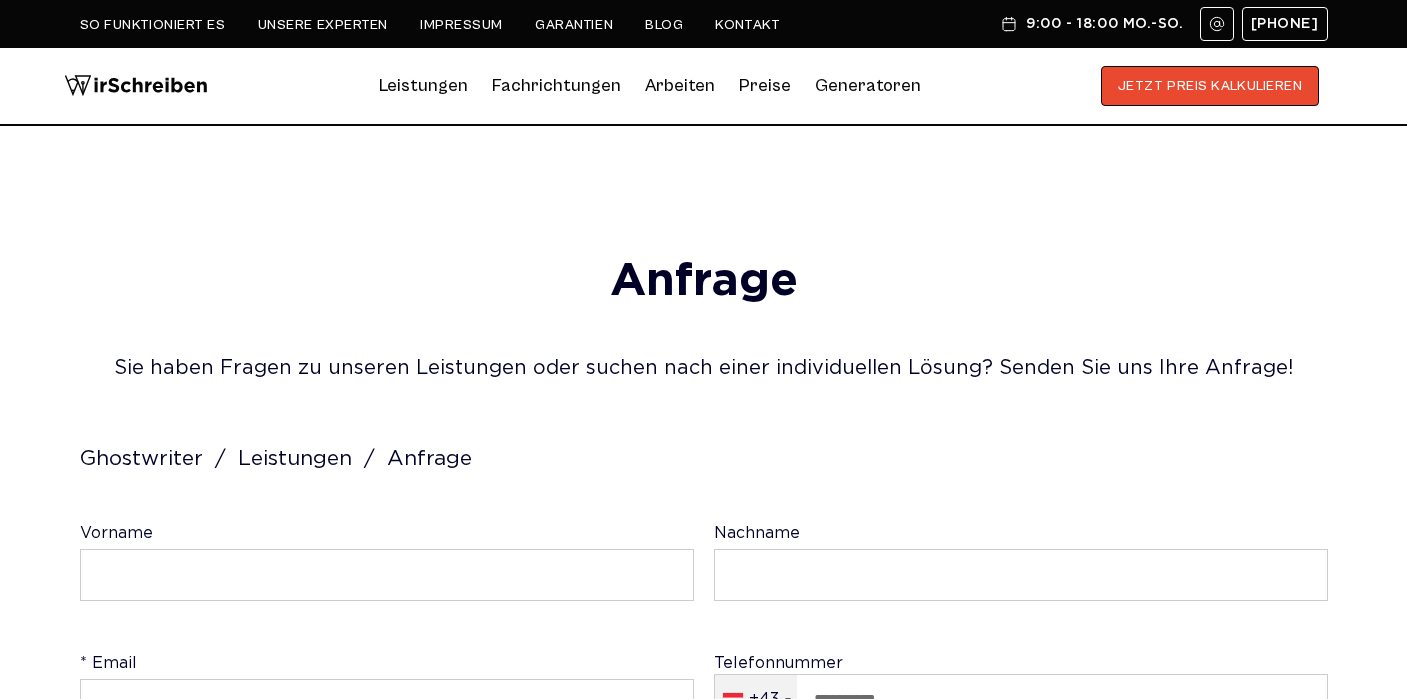 select on "**********" 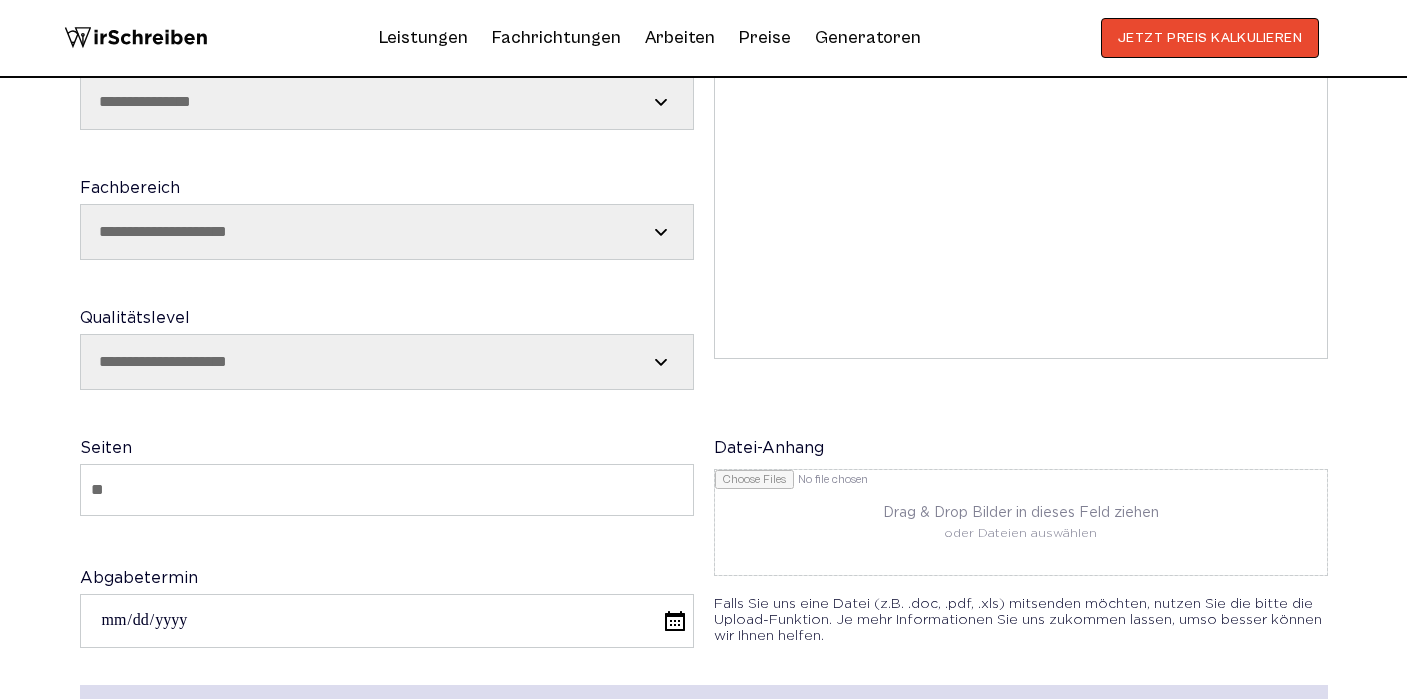 scroll, scrollTop: 518, scrollLeft: 0, axis: vertical 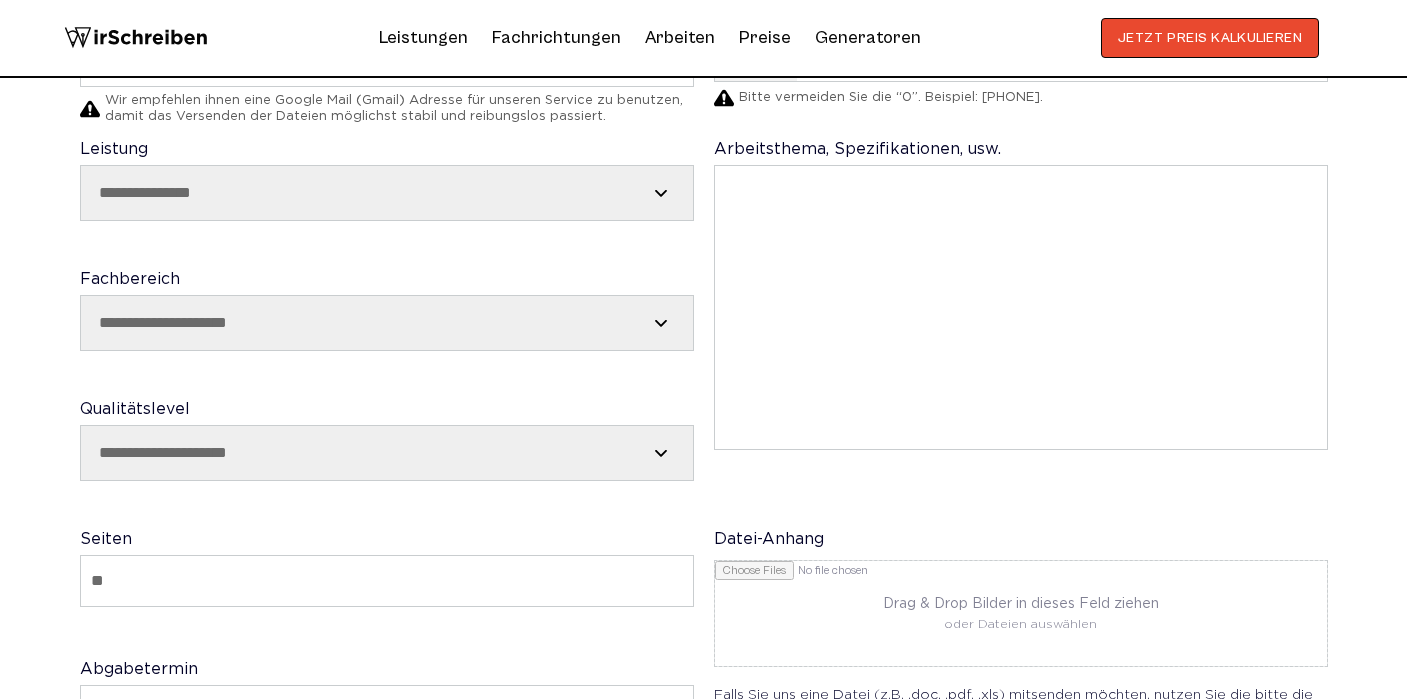 select on "****" 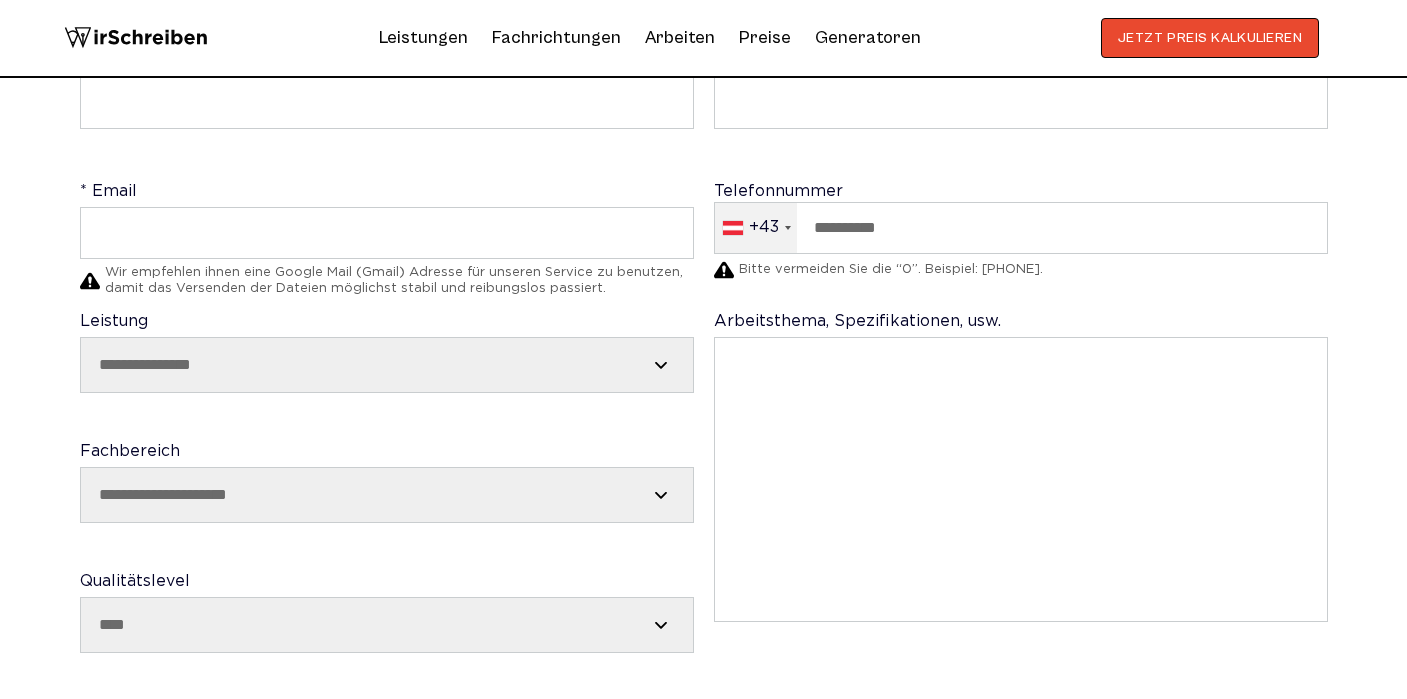 scroll, scrollTop: 342, scrollLeft: 0, axis: vertical 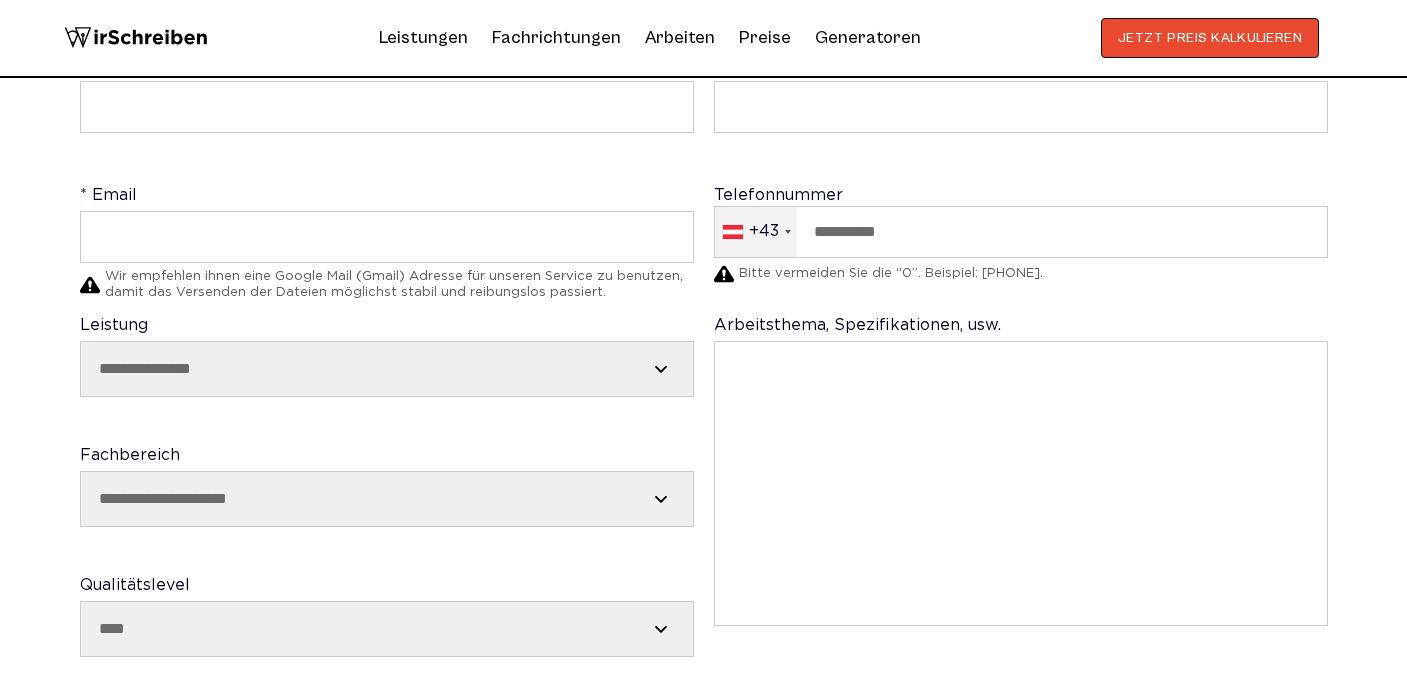 select on "**********" 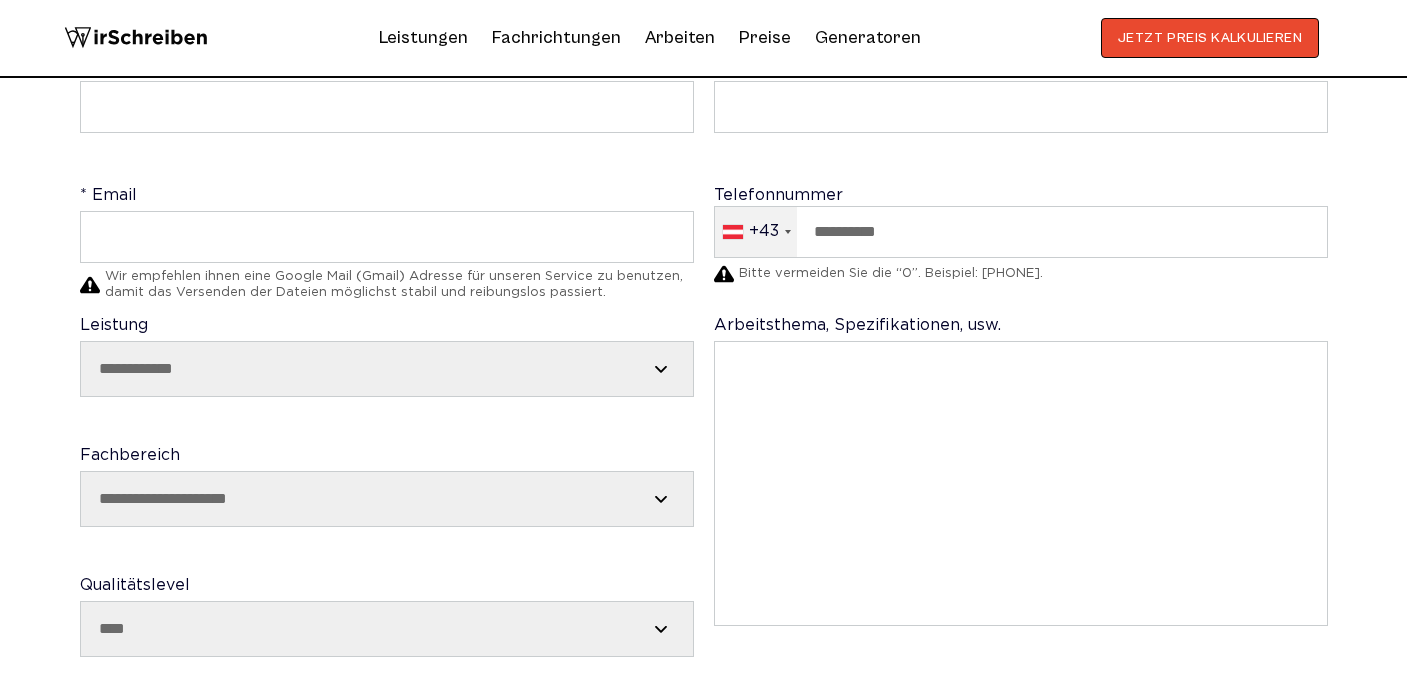 click on "**********" at bounding box center [704, 479] 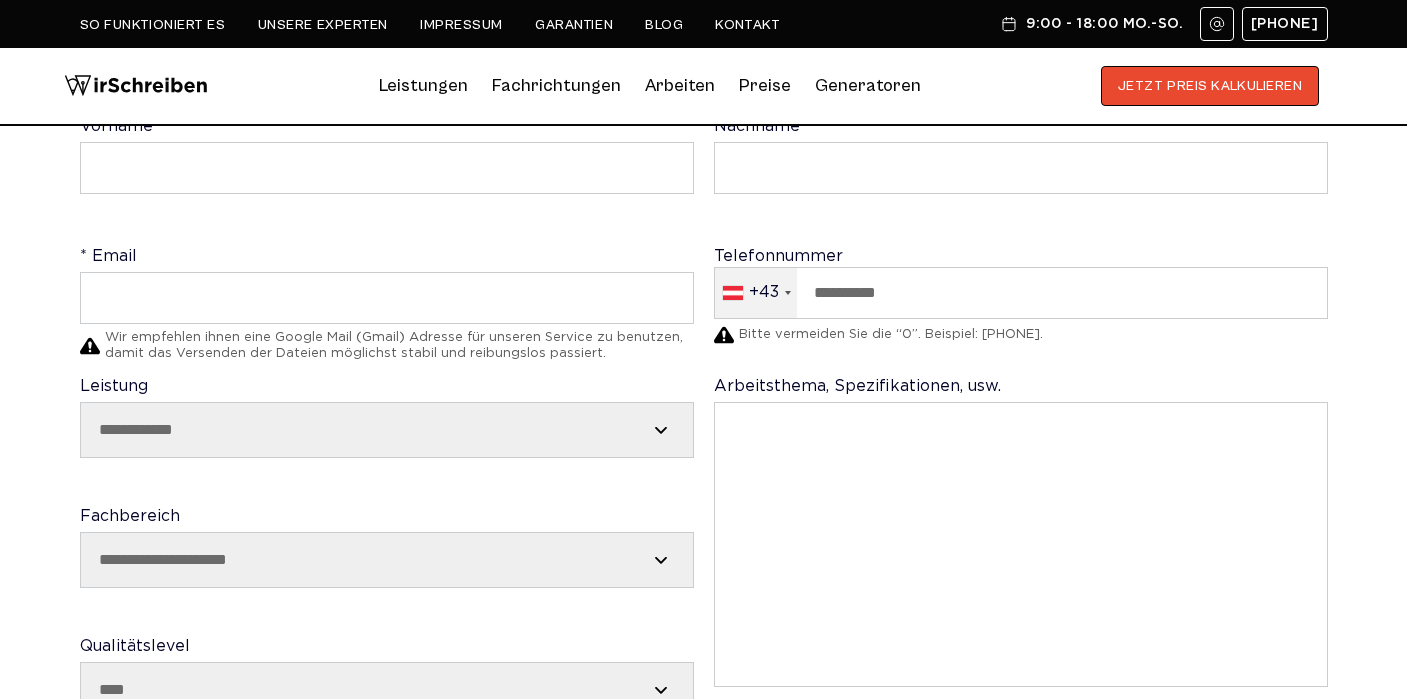 scroll, scrollTop: 275, scrollLeft: 0, axis: vertical 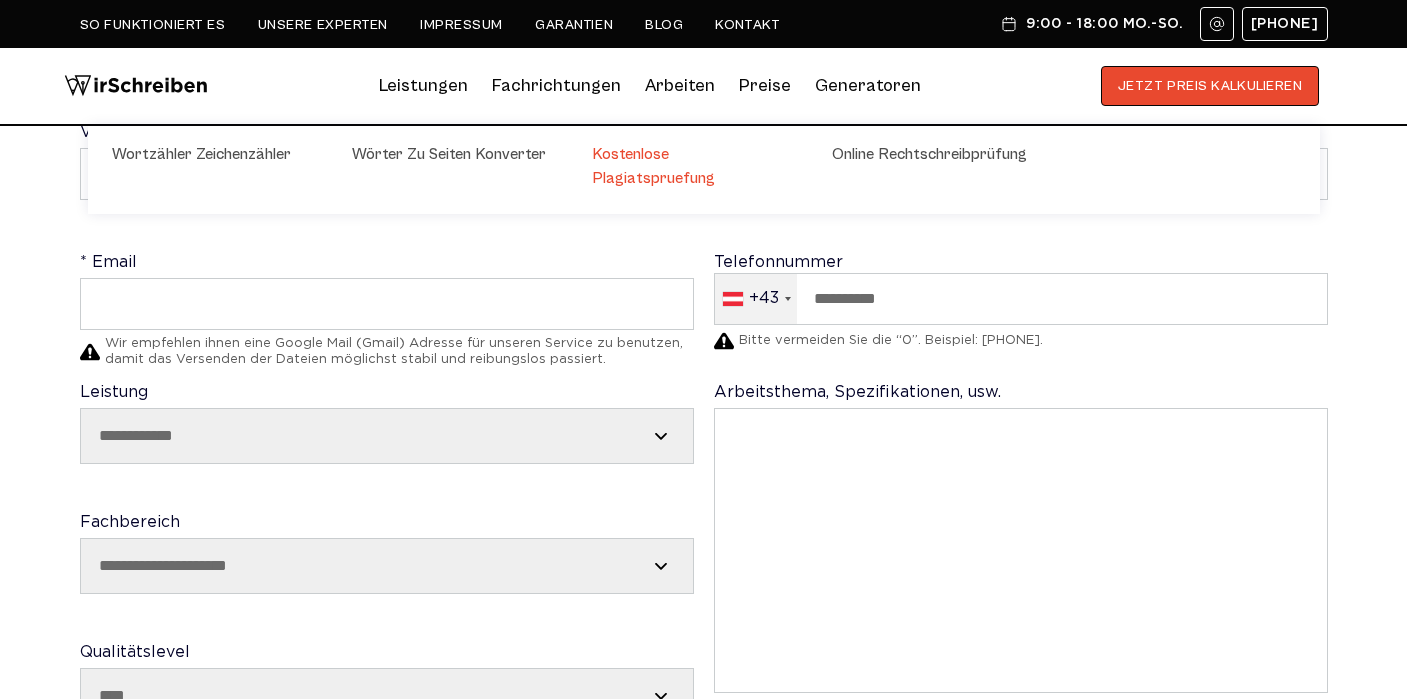 click on "Kostenlose Plagiatspruefung" at bounding box center (692, 166) 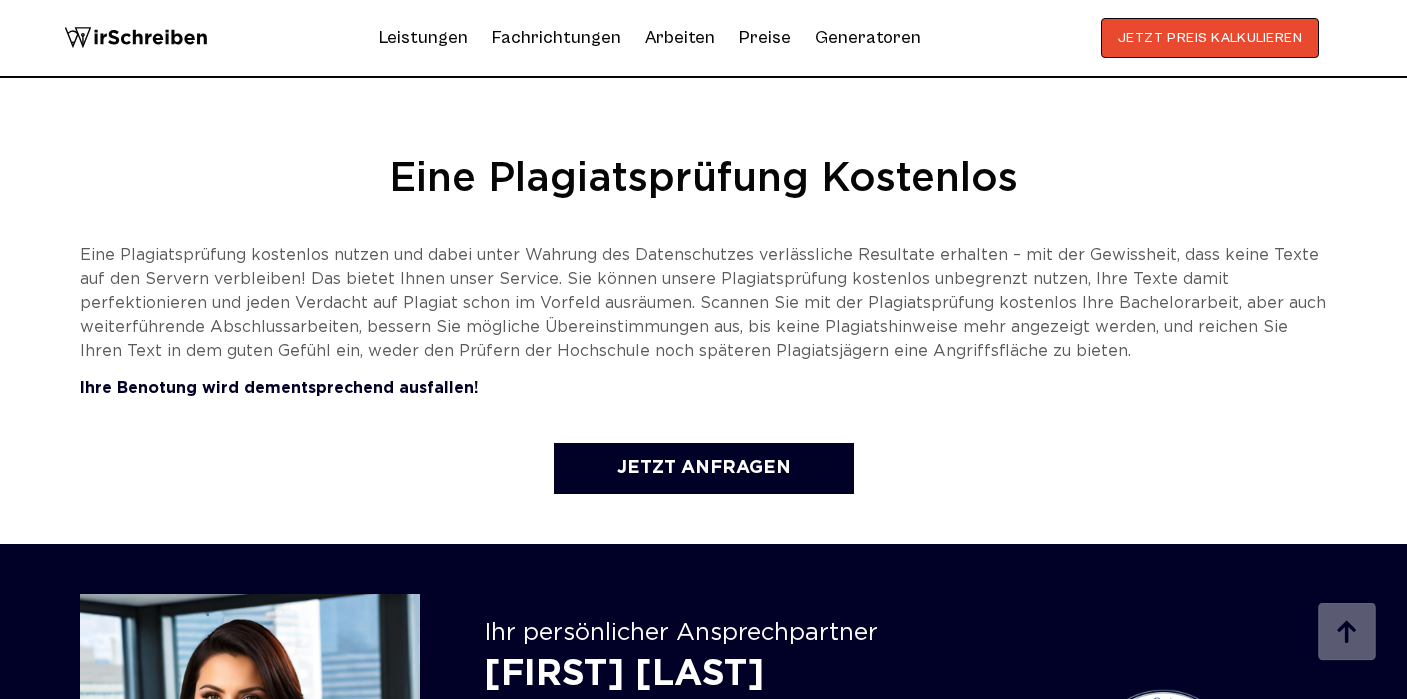 scroll, scrollTop: 3044, scrollLeft: 0, axis: vertical 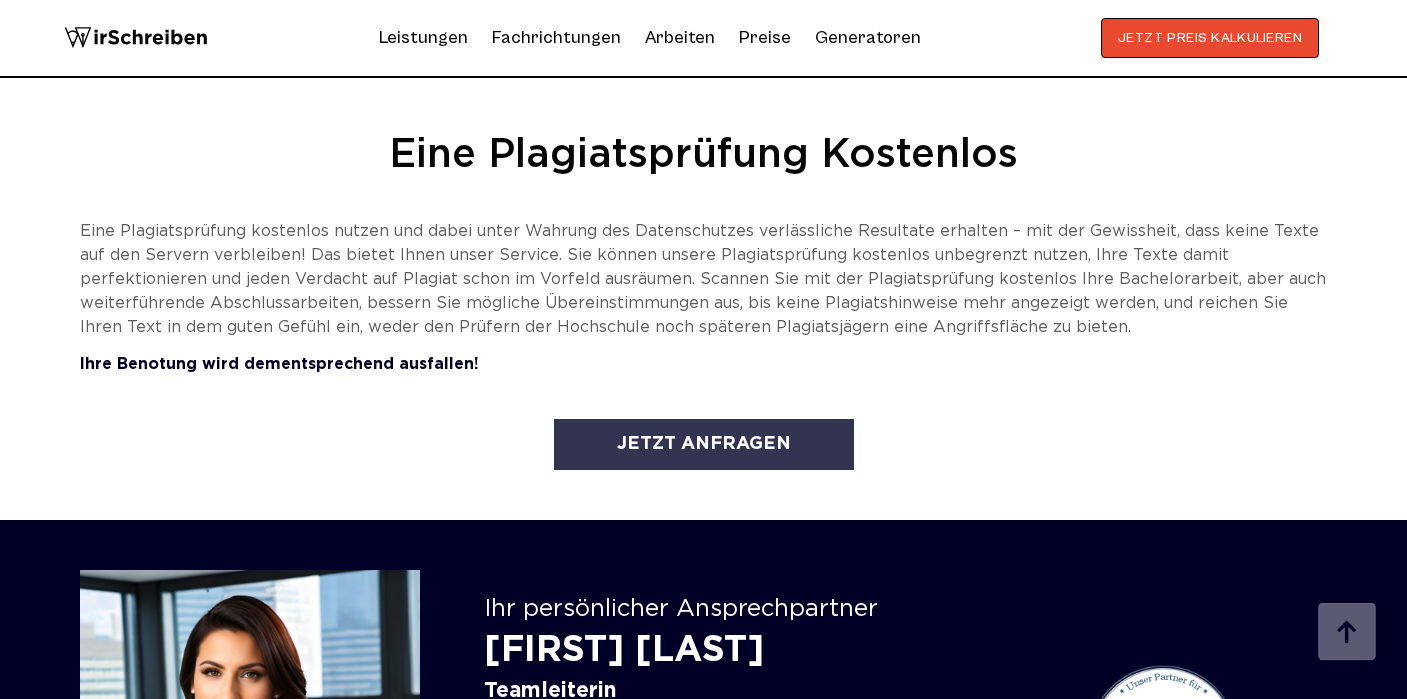 click on "Jetzt anfragen" at bounding box center [704, 444] 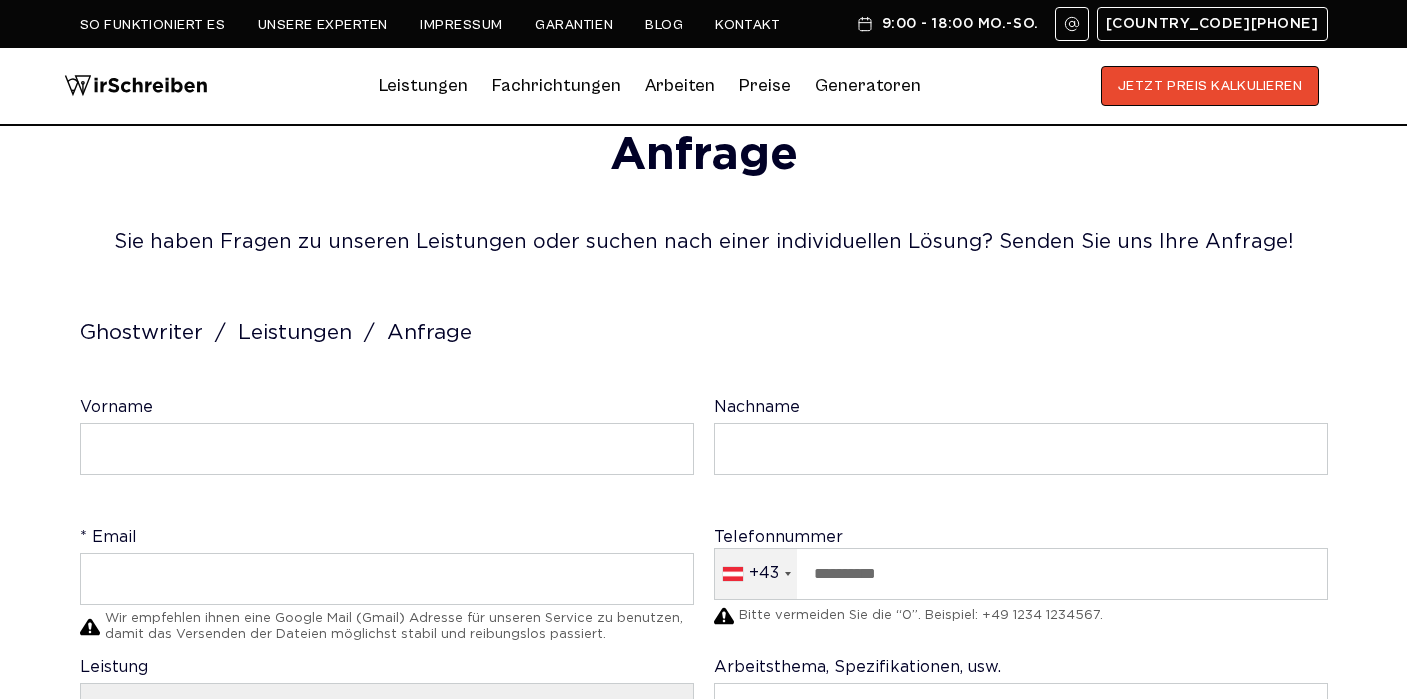 select on "**********" 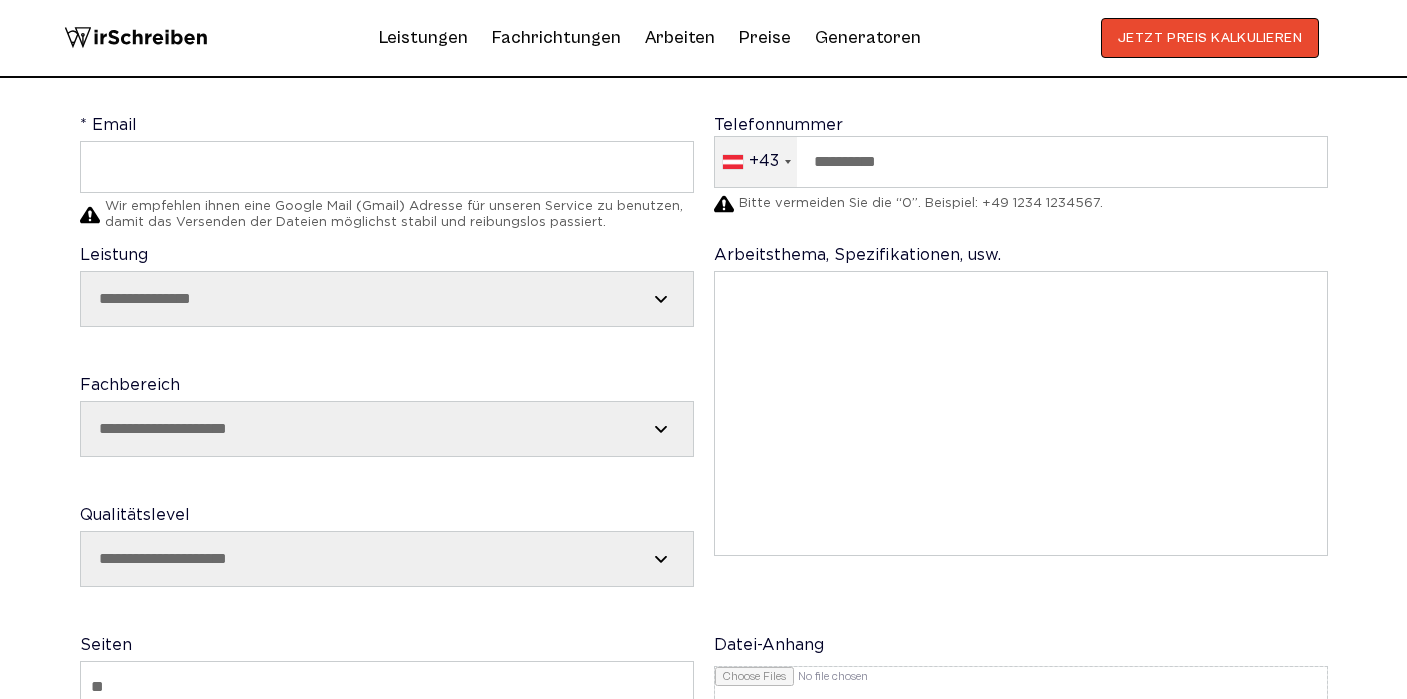 scroll, scrollTop: 420, scrollLeft: 0, axis: vertical 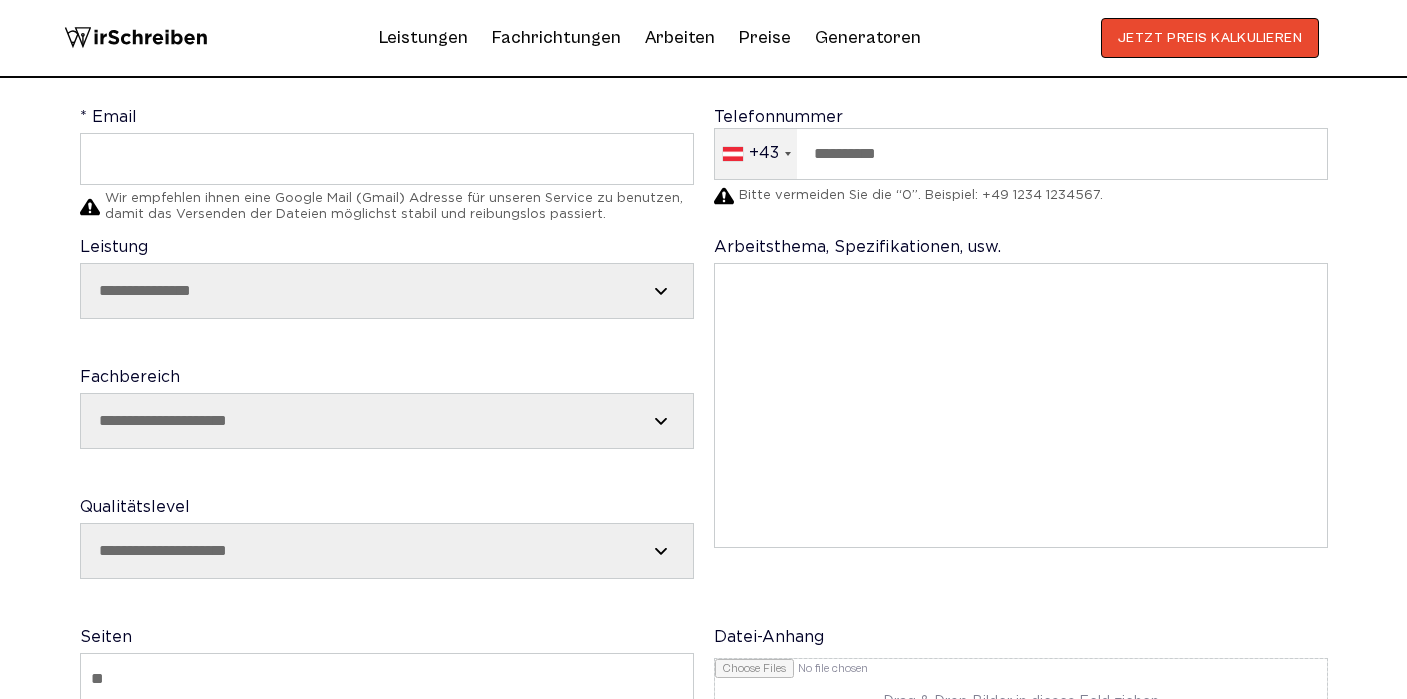 select on "**********" 